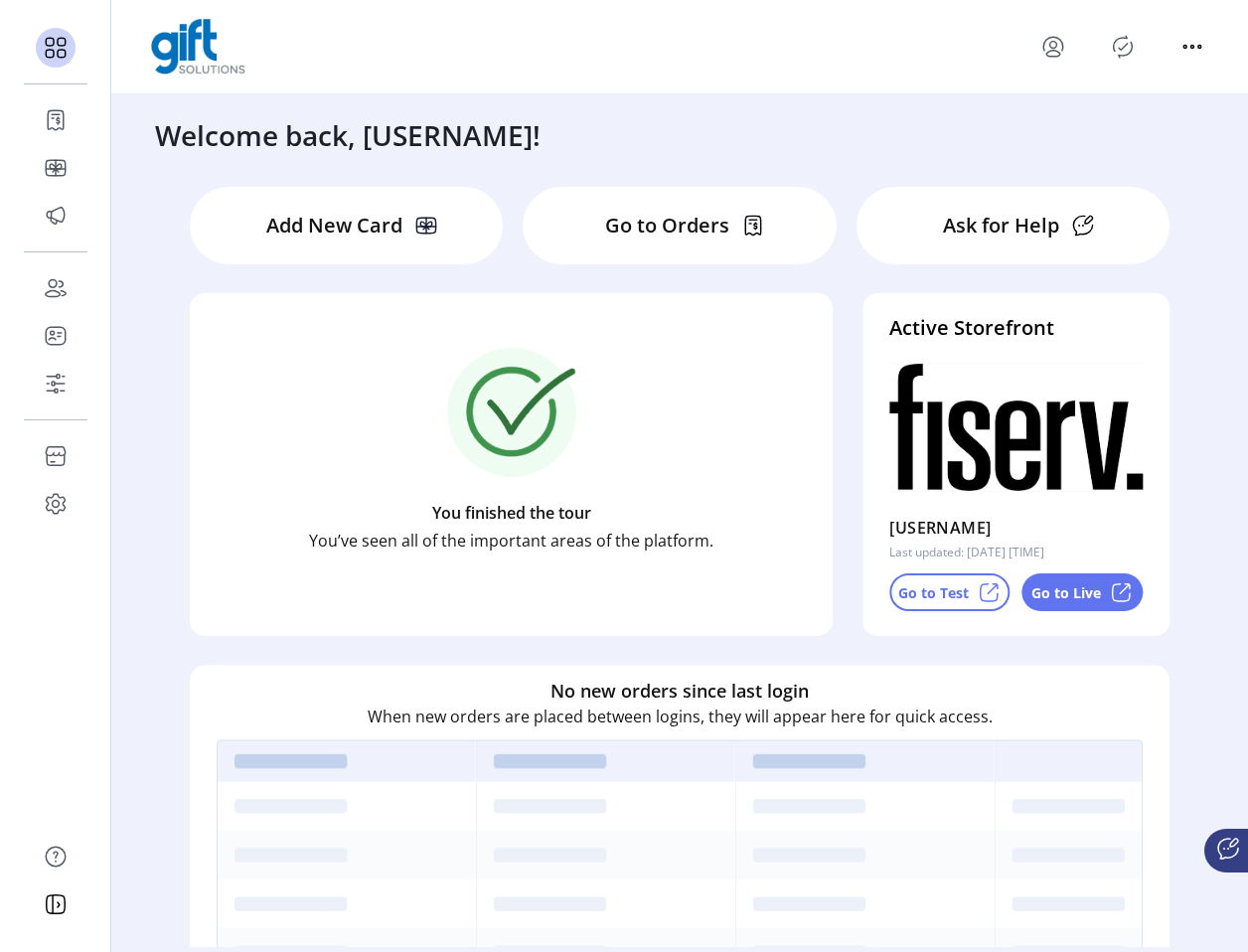 scroll, scrollTop: 0, scrollLeft: 0, axis: both 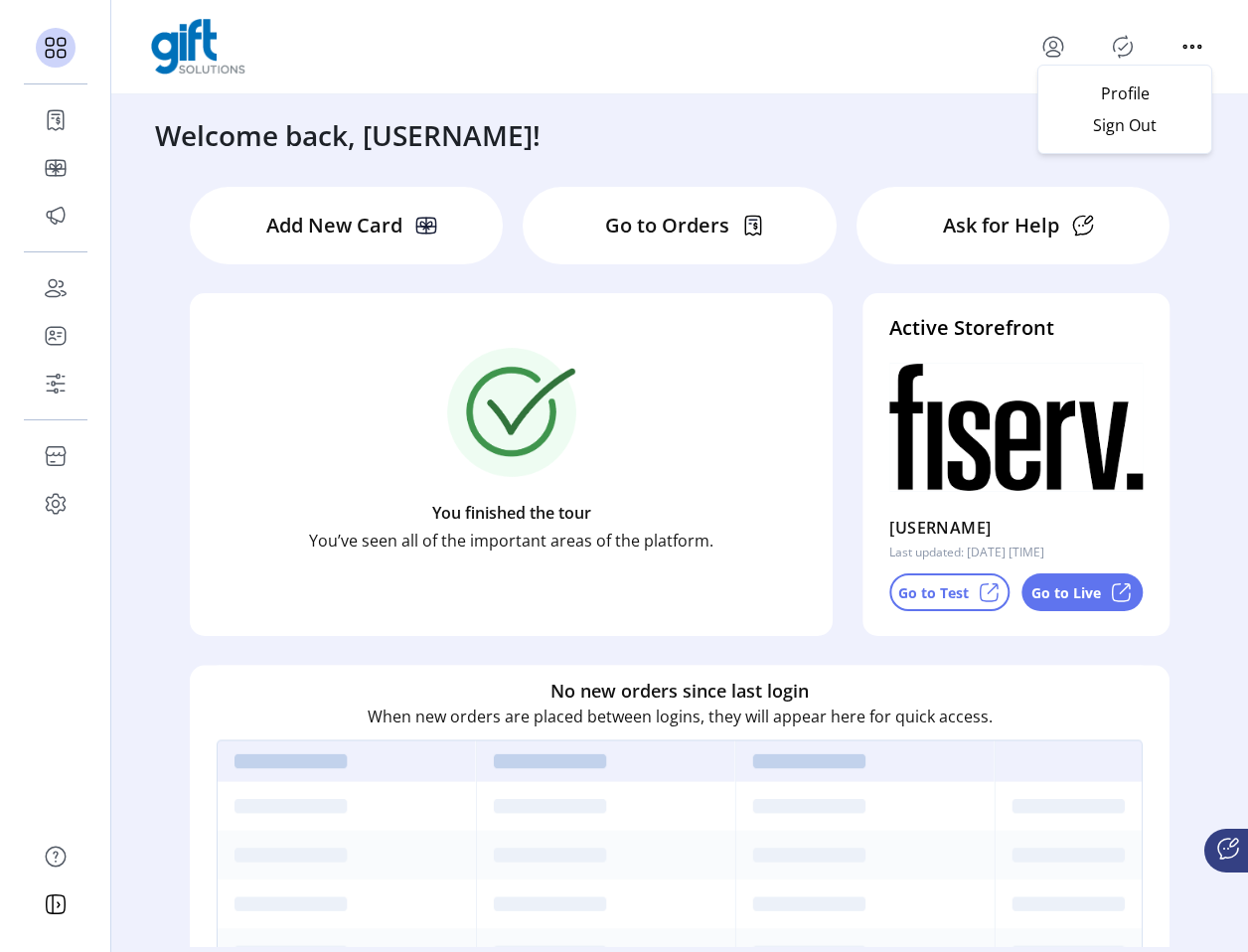 click 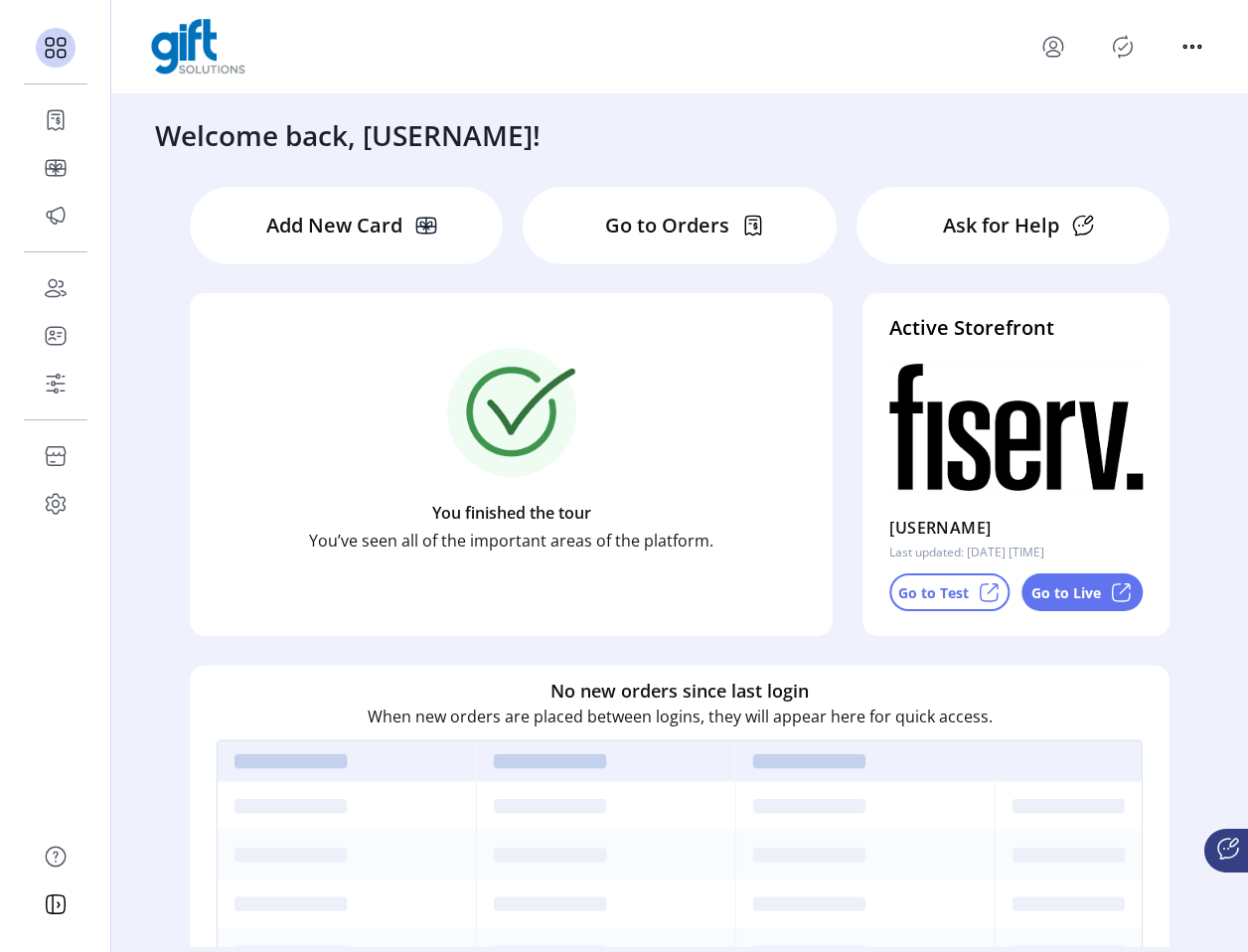 click 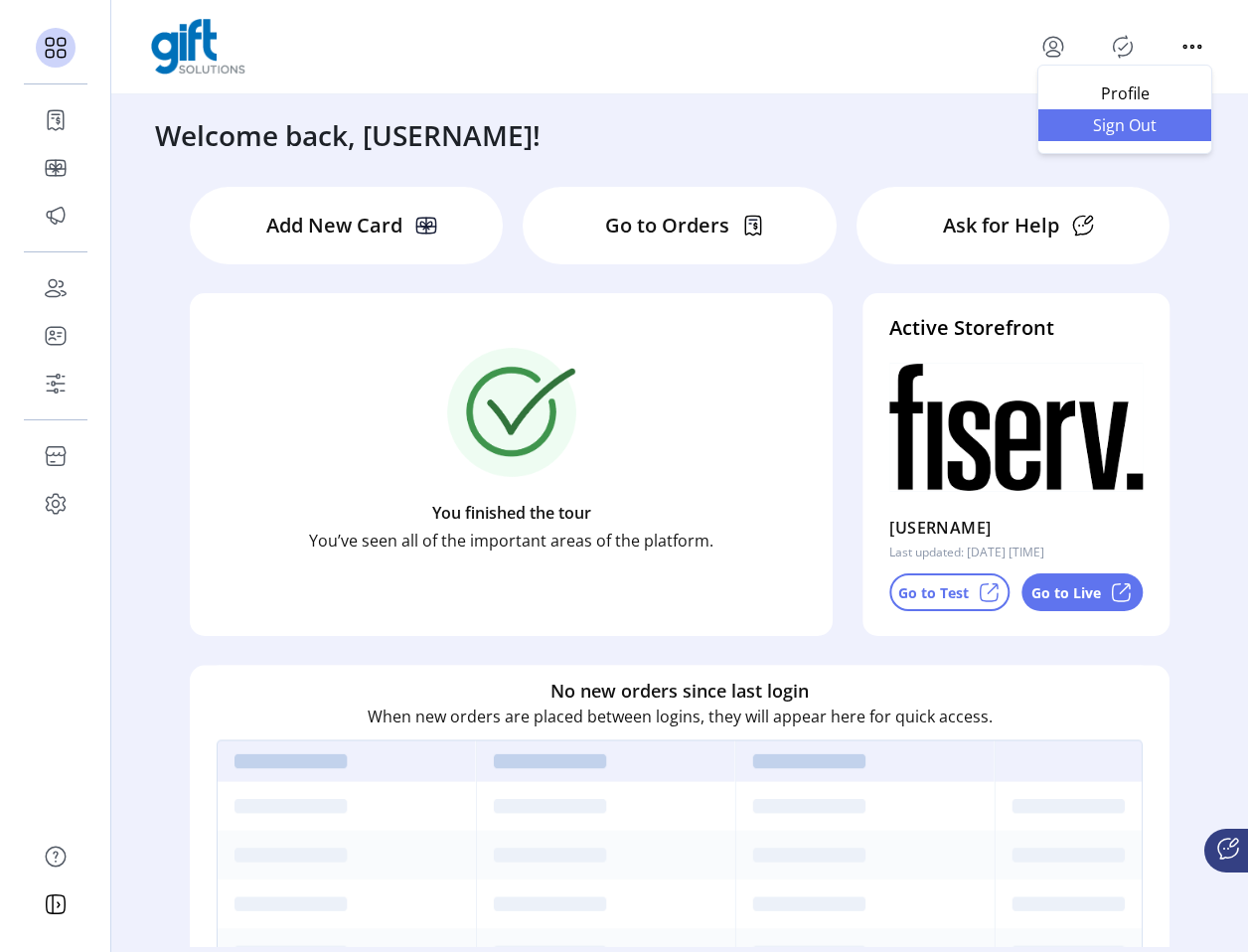 click on "Sign Out" at bounding box center (1125, 125) 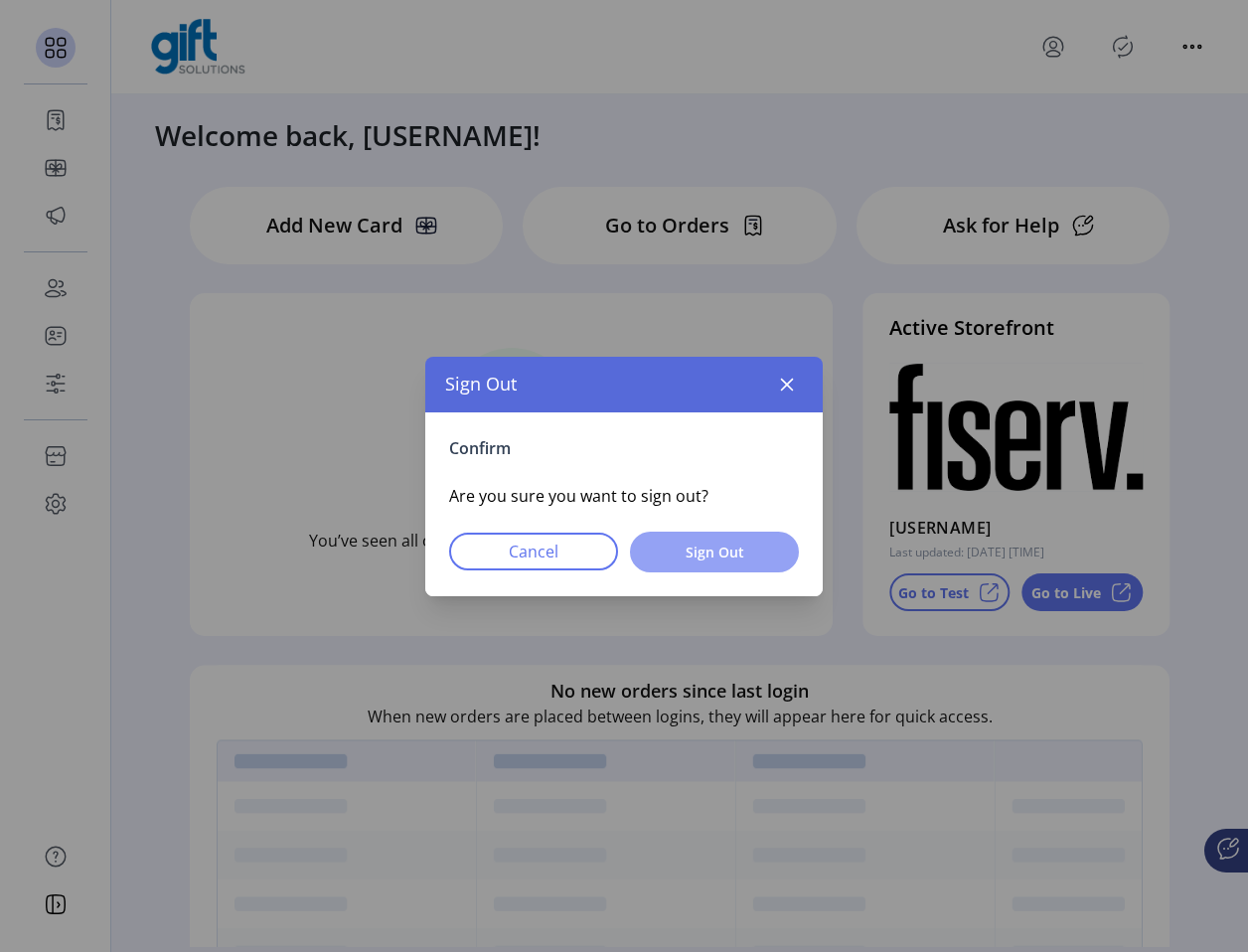 click on "Sign Out" at bounding box center [714, 552] 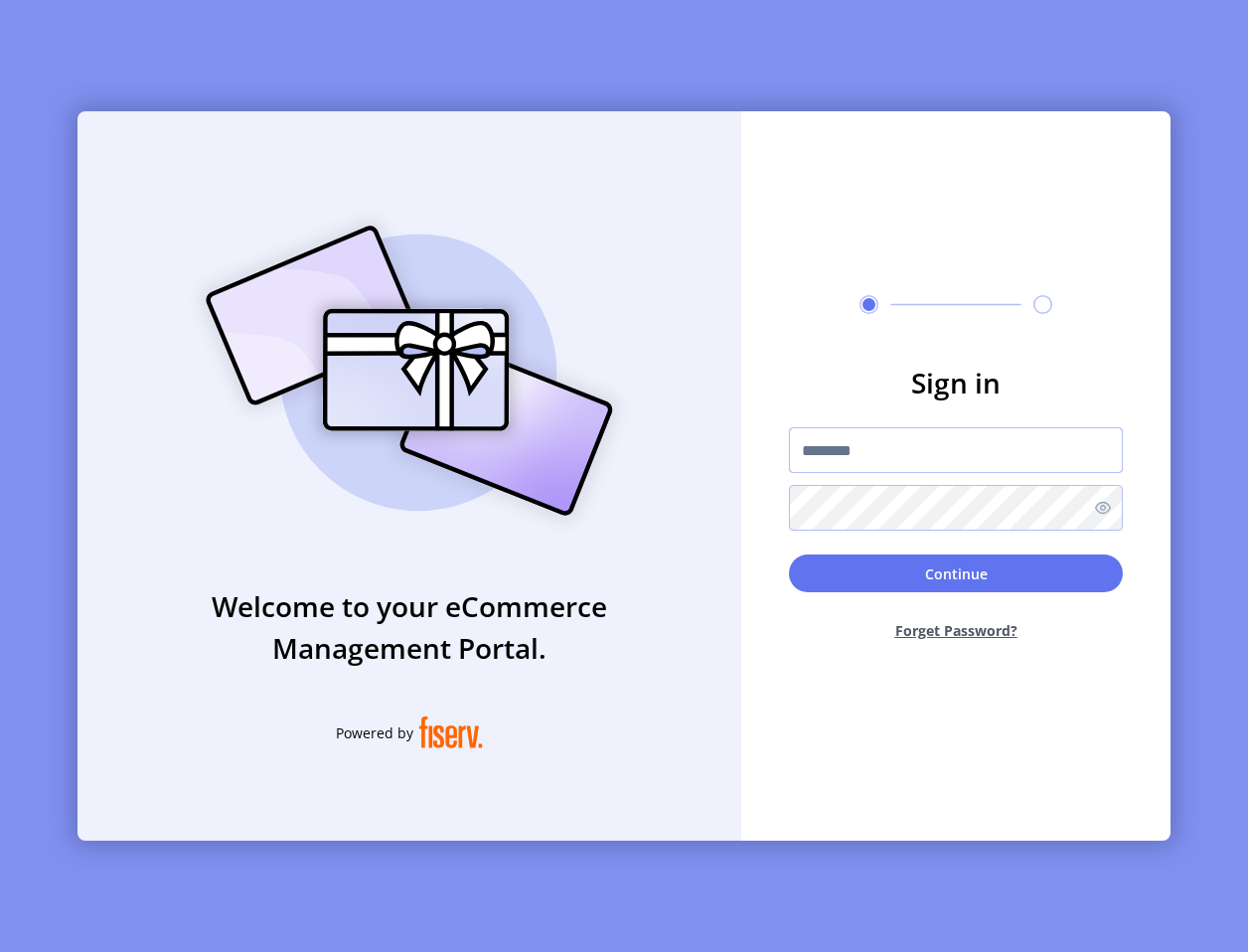 click at bounding box center [956, 450] 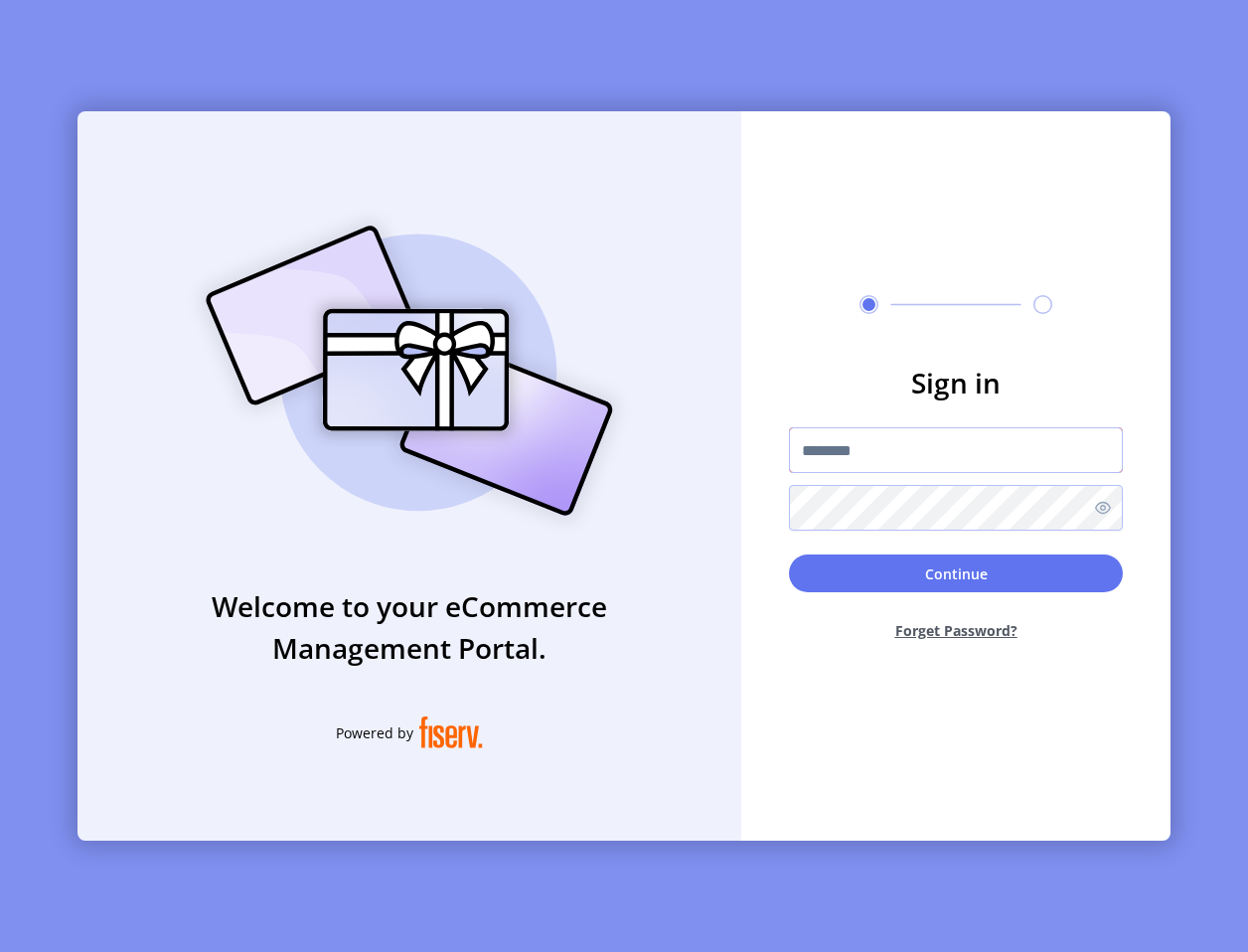 type on "**********" 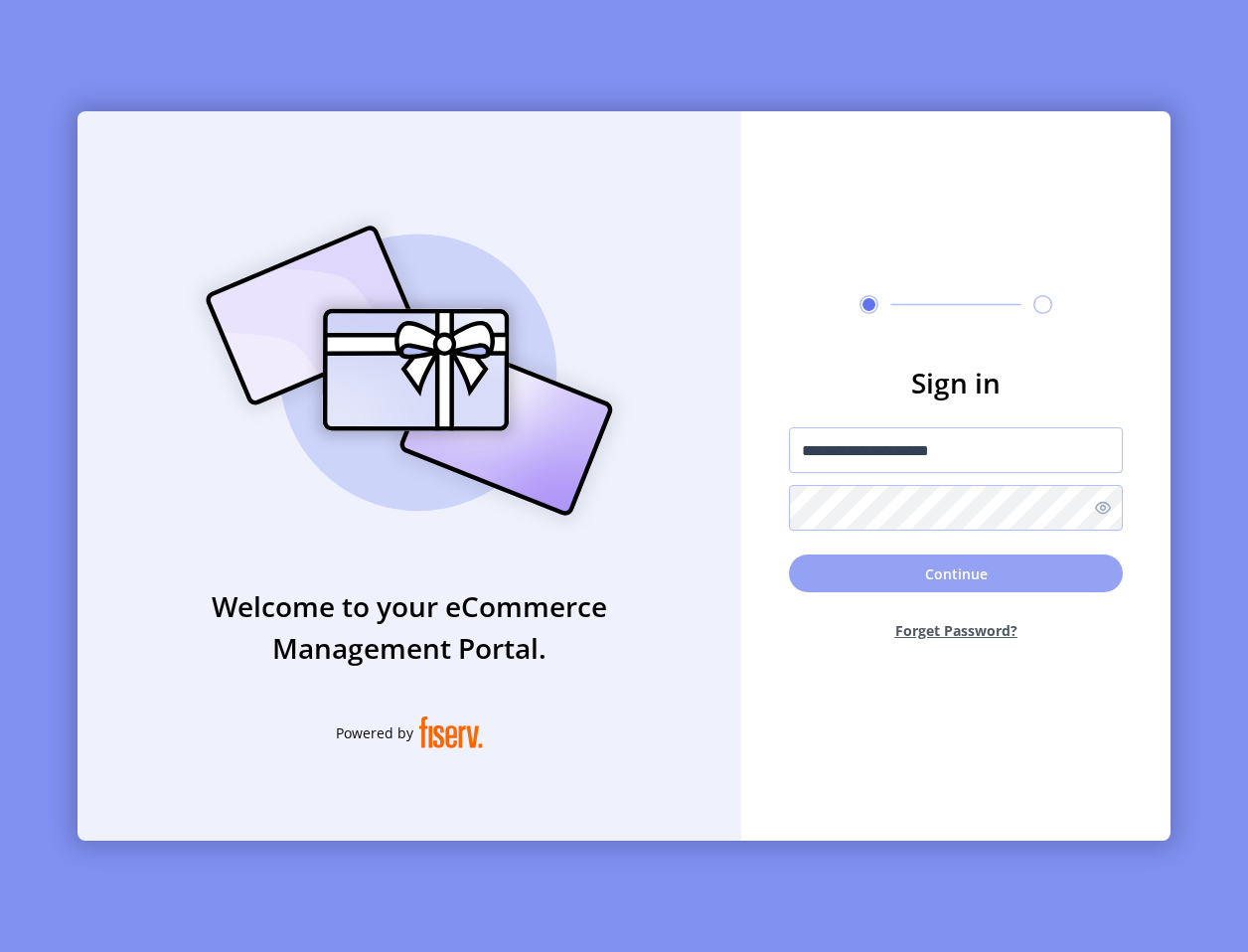click on "Continue" 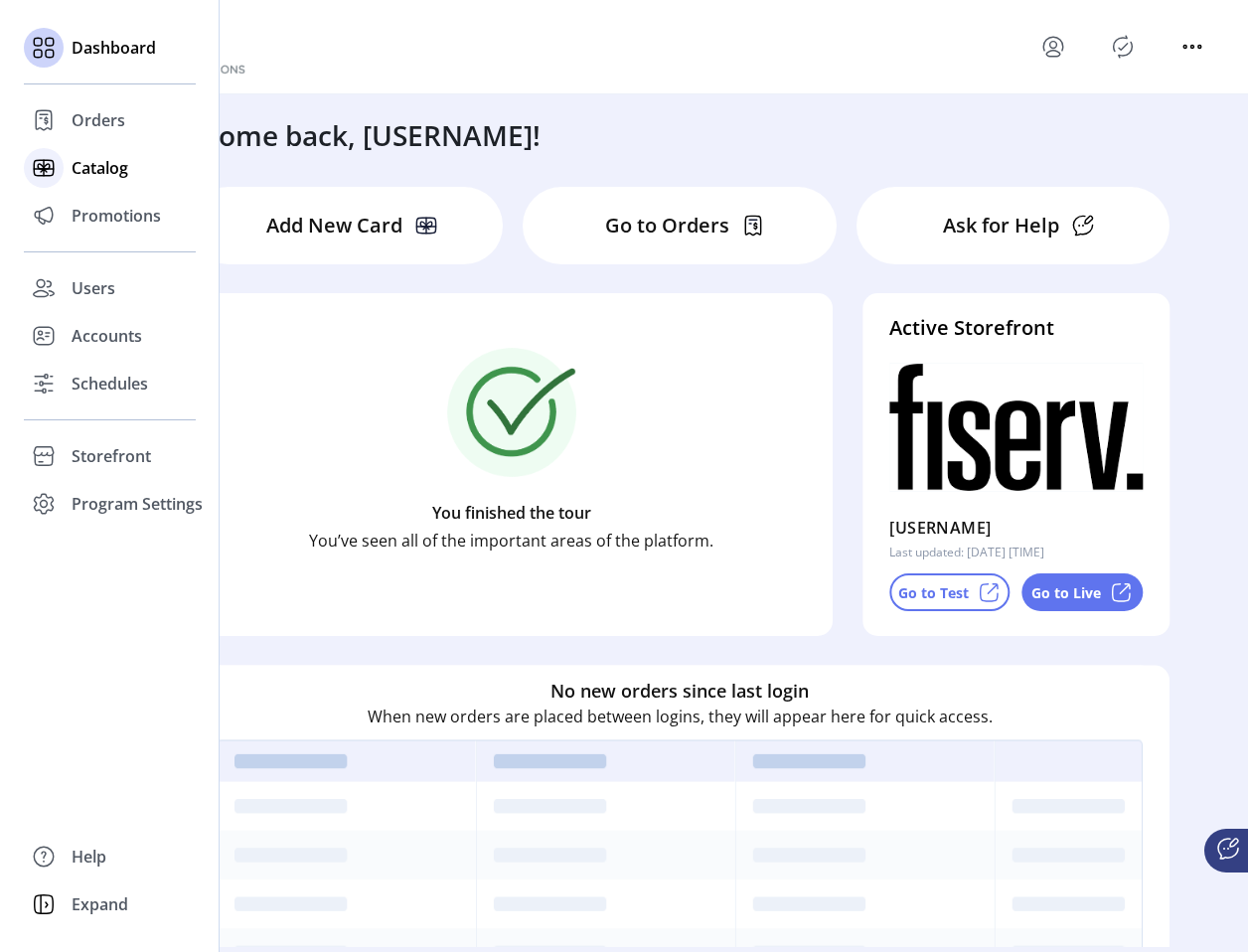 click 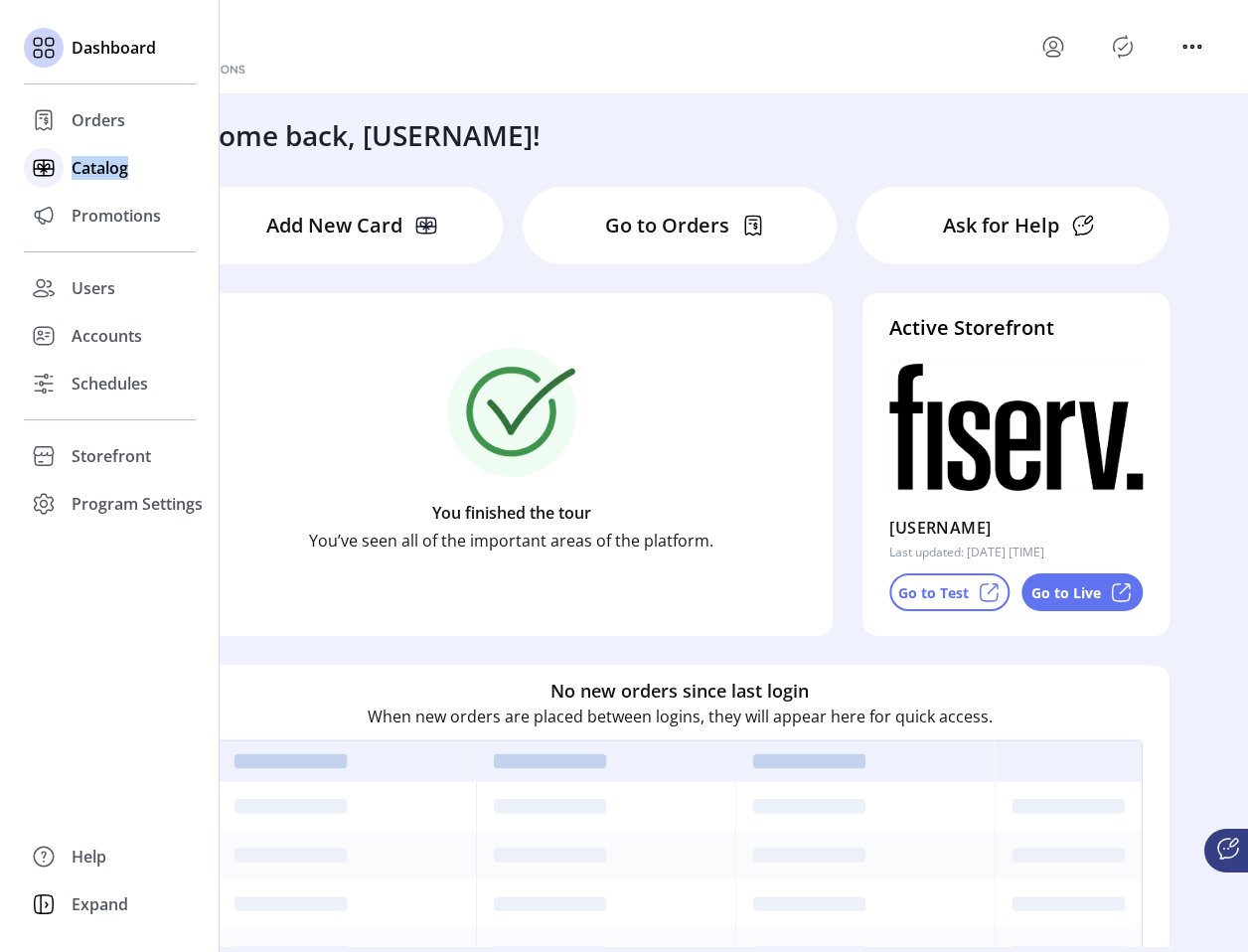 click 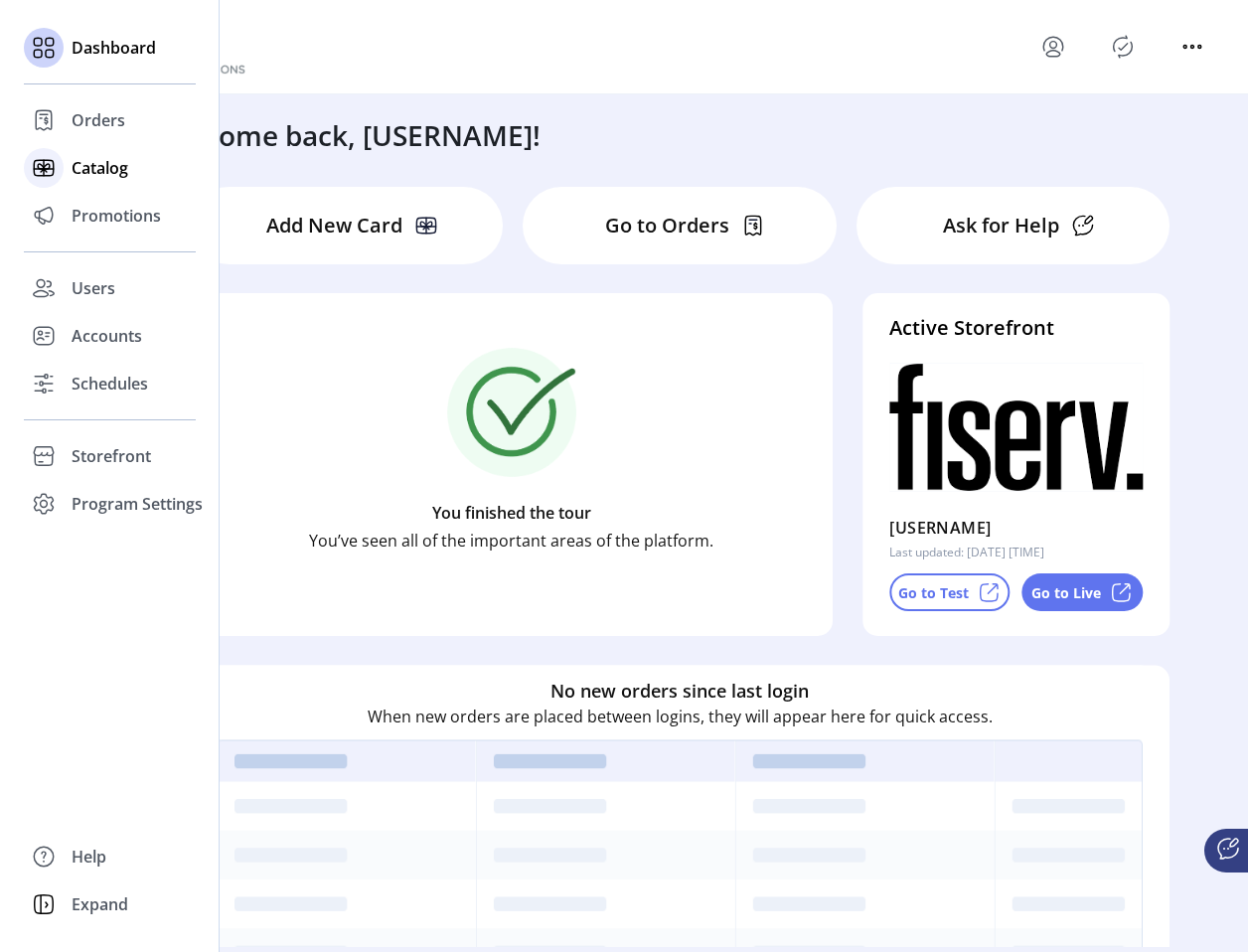 click 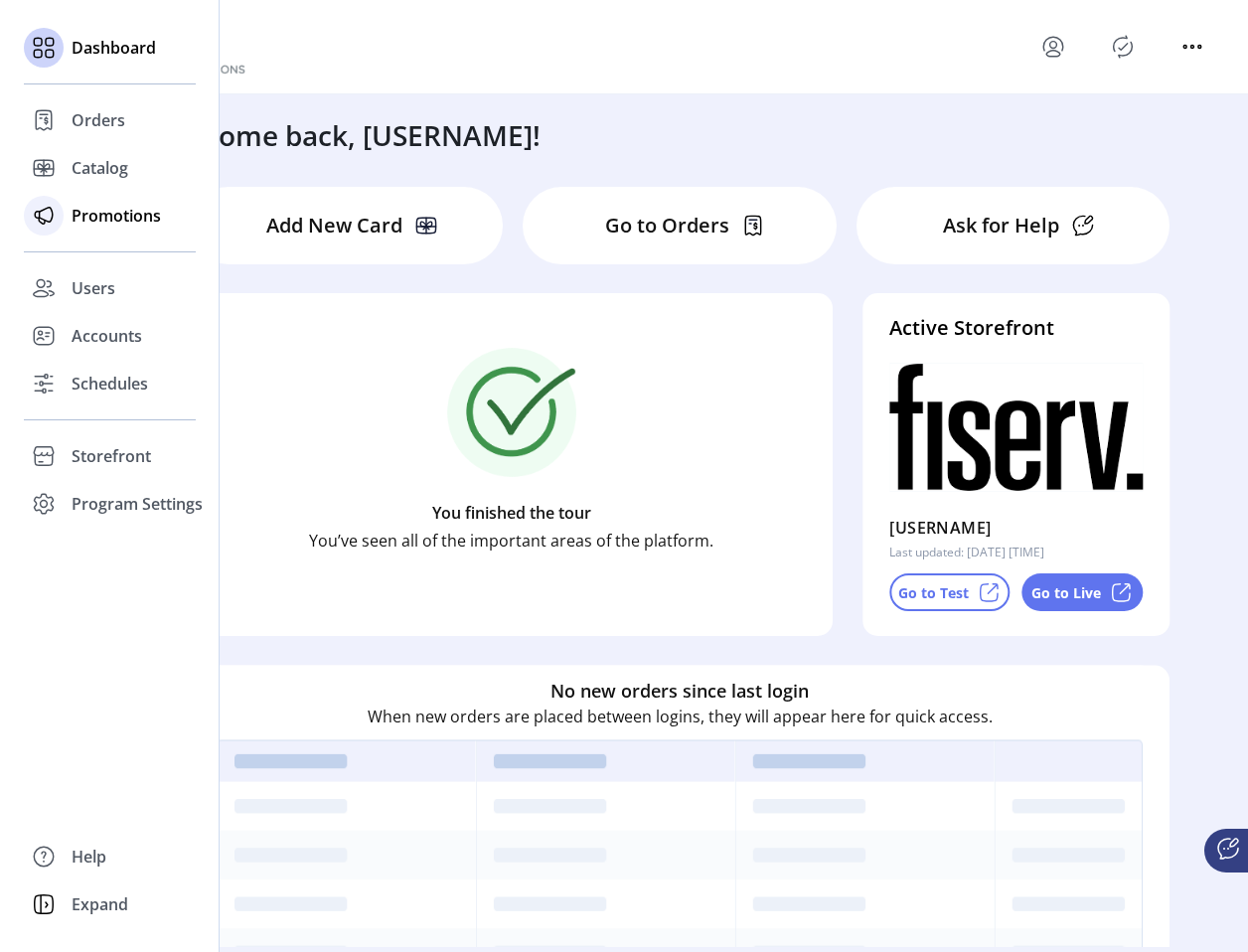click on "Promotions" 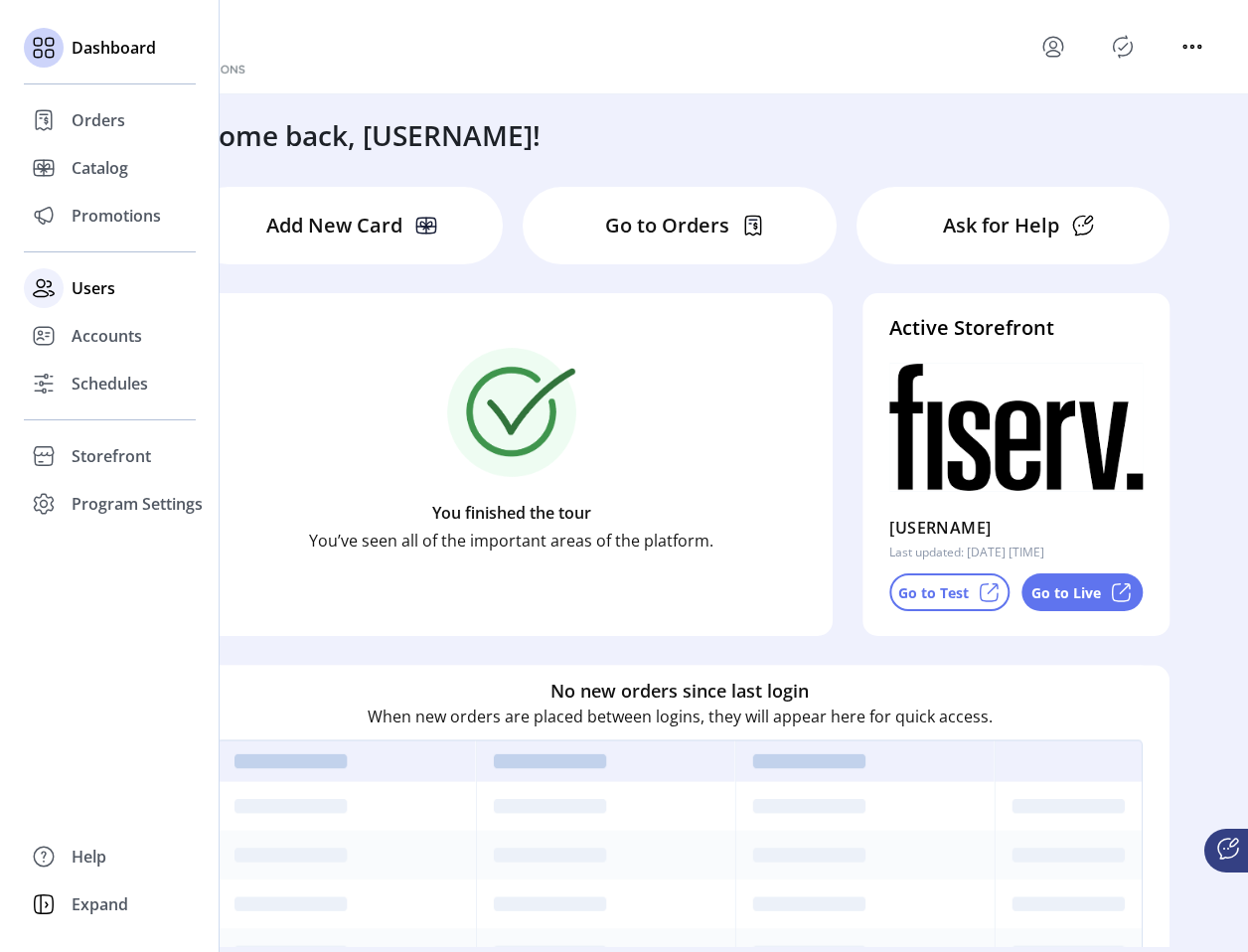 click on "Users" 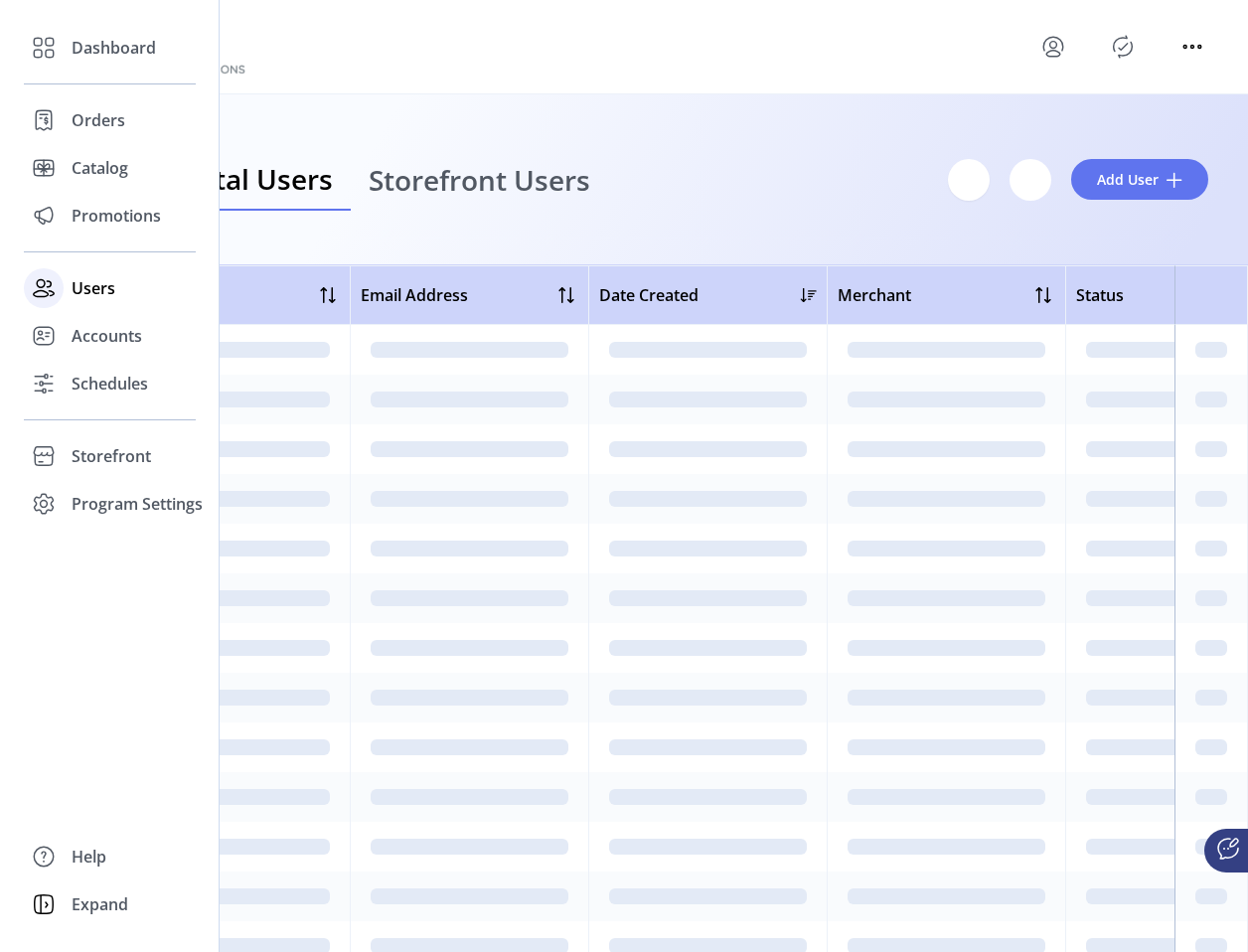 click 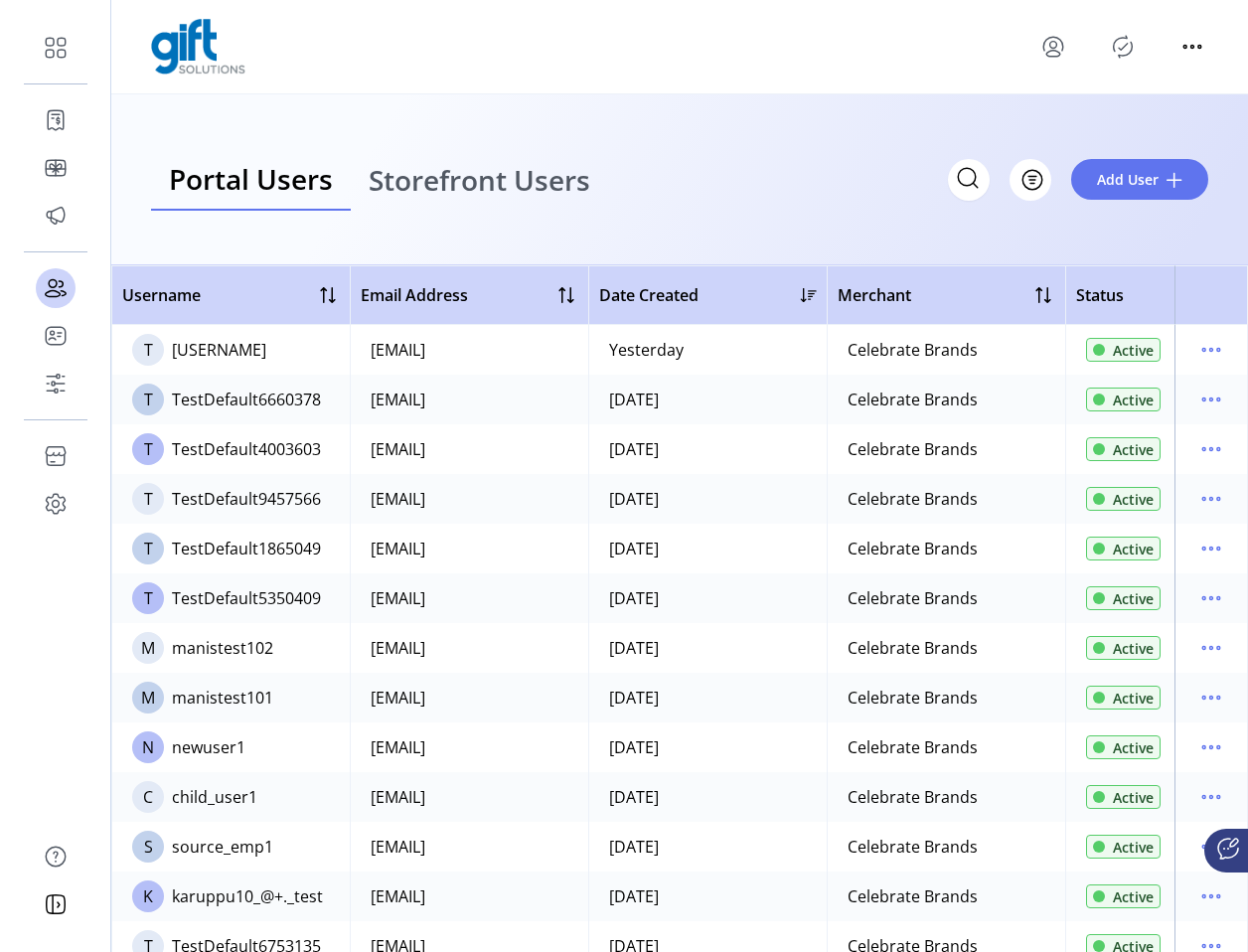 click 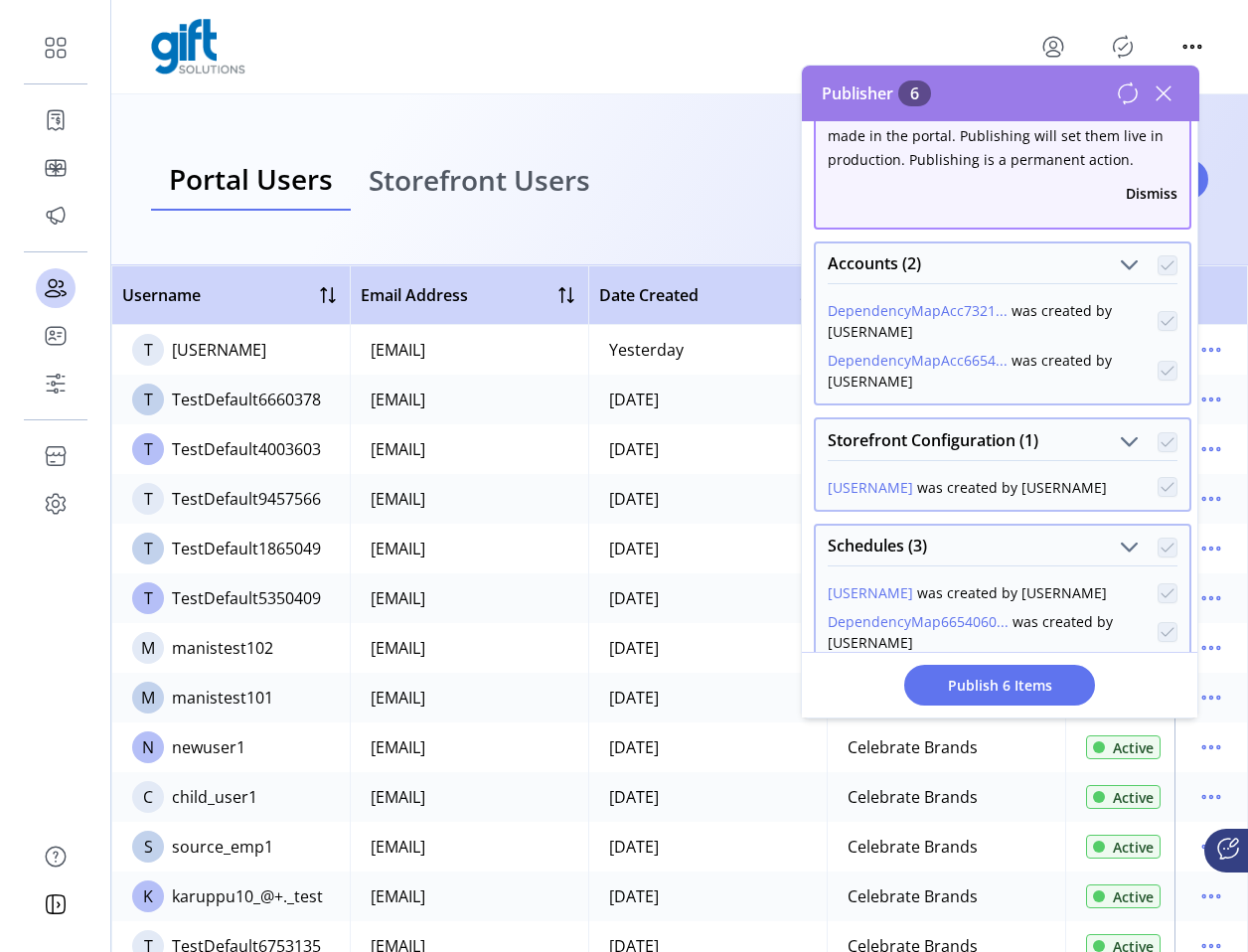 scroll, scrollTop: 55, scrollLeft: 0, axis: vertical 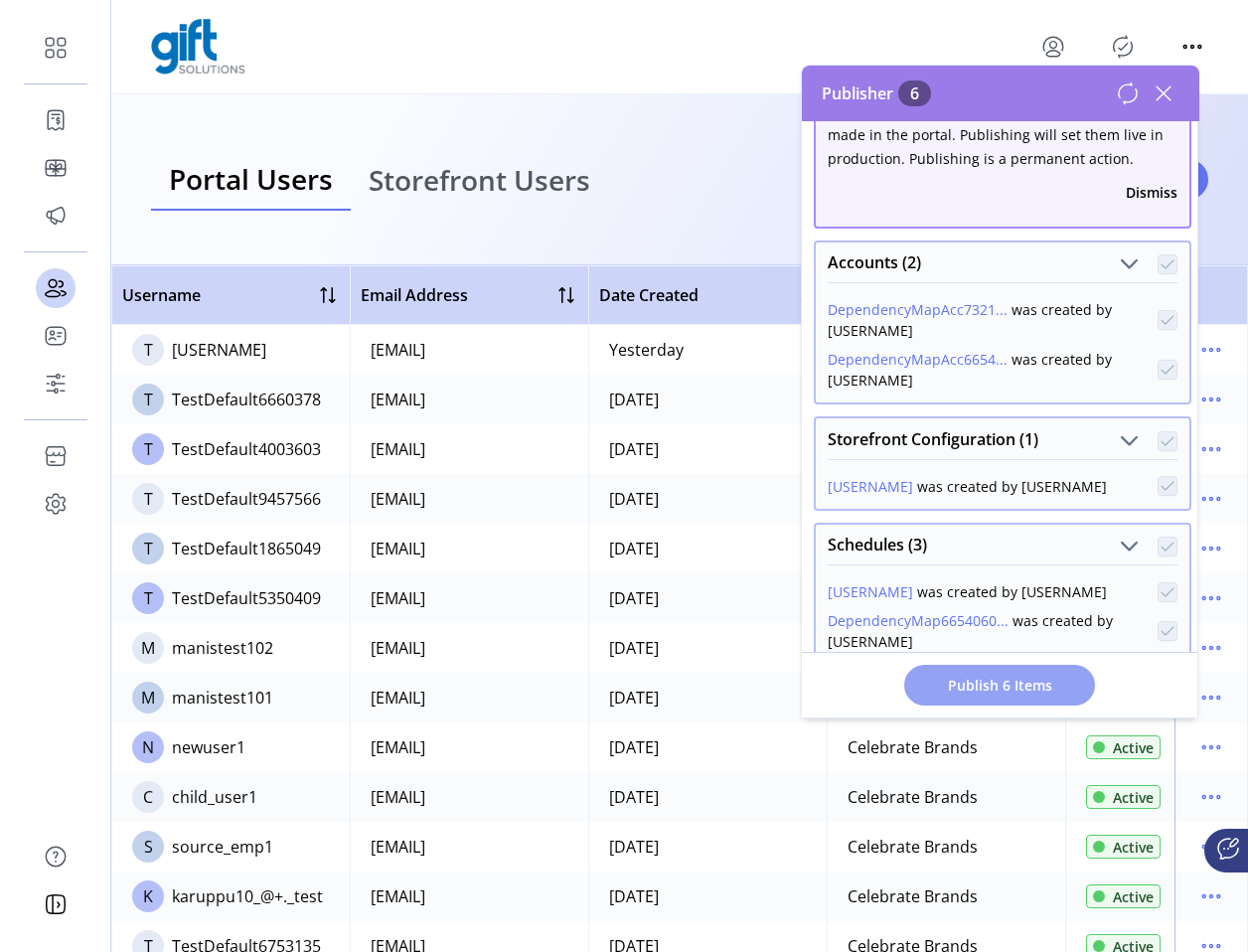 click on "Publish 6 Items" at bounding box center [1000, 685] 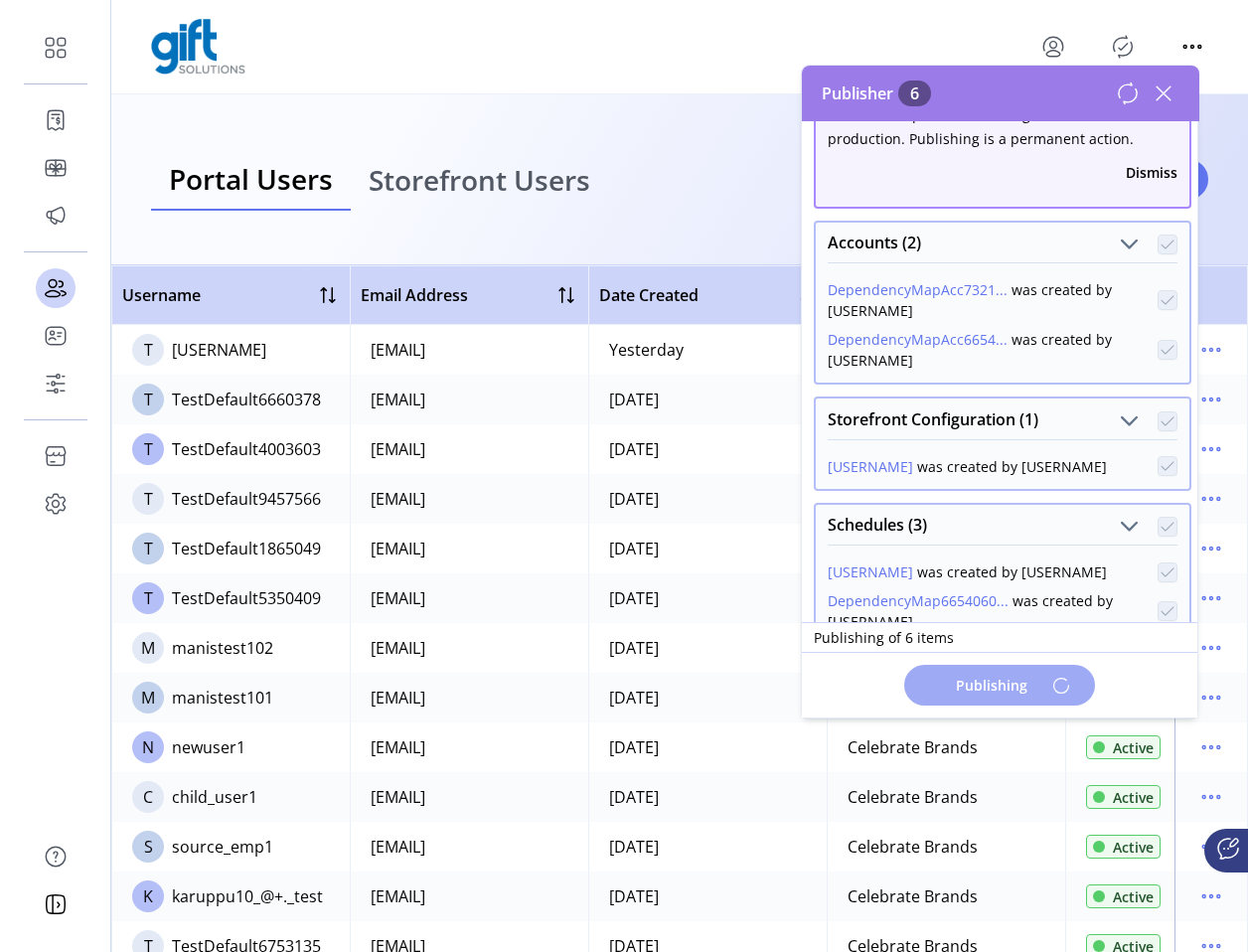 scroll, scrollTop: 0, scrollLeft: 0, axis: both 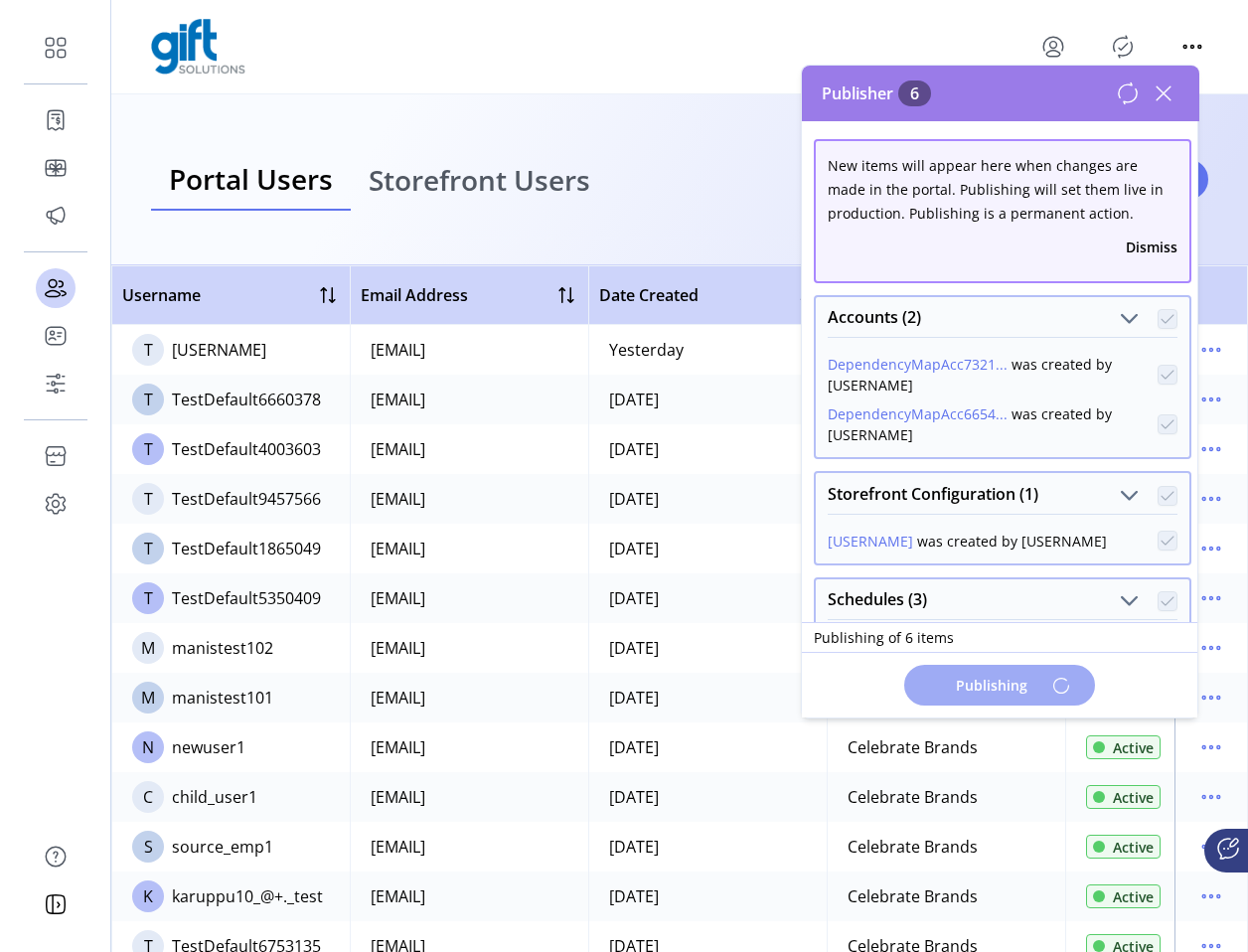 click on "Dismiss" at bounding box center (1152, 246) 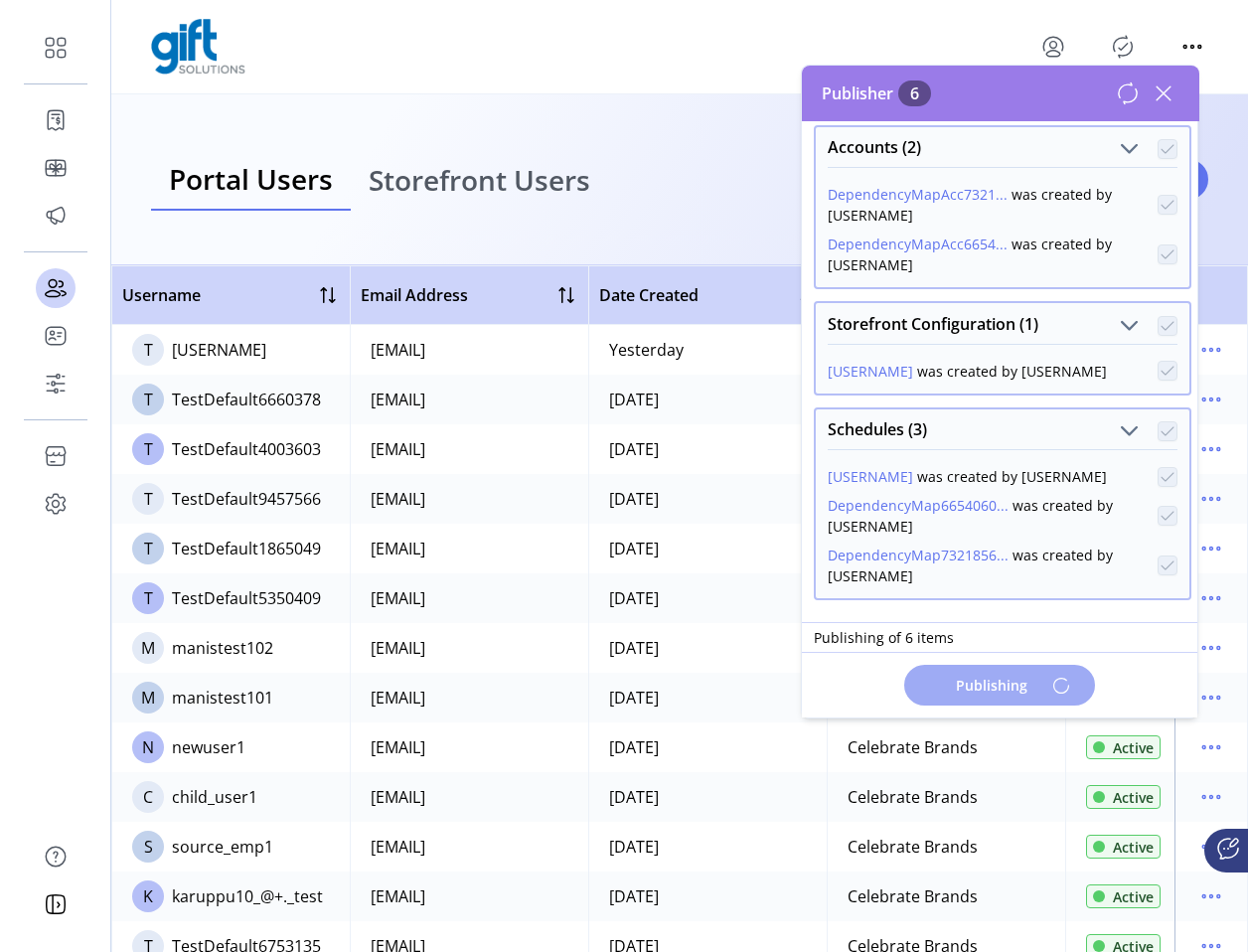 scroll, scrollTop: 0, scrollLeft: 0, axis: both 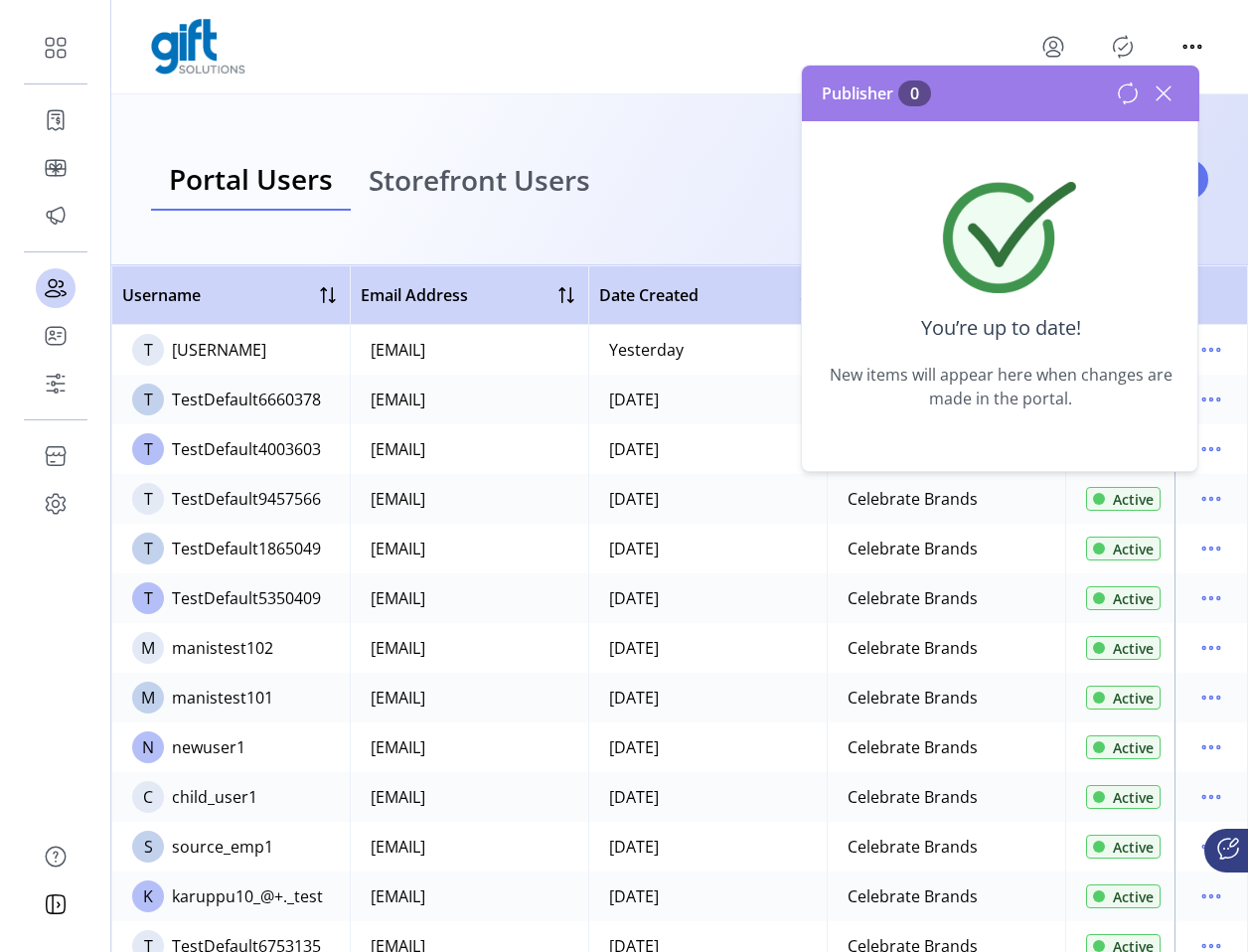 click 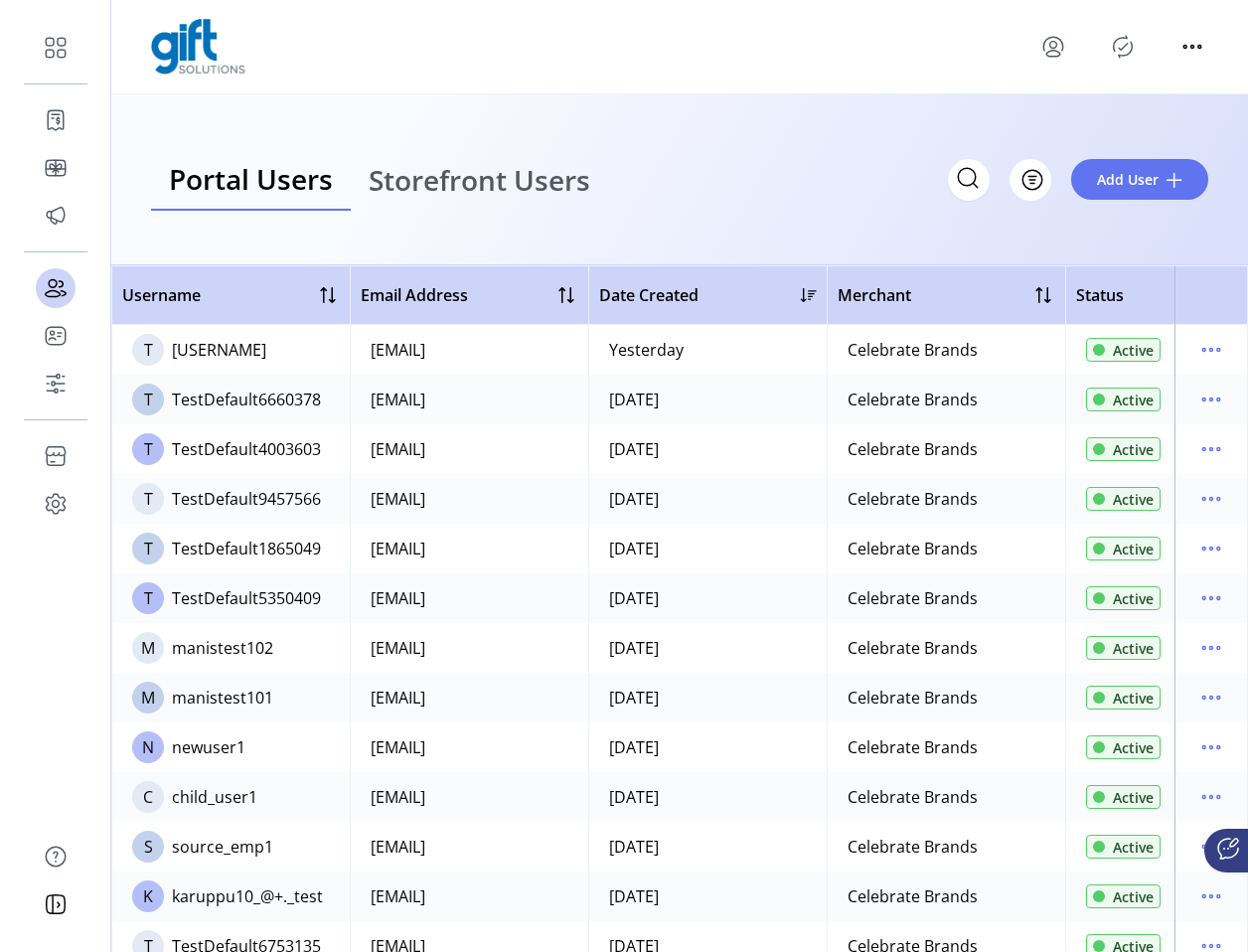 click on "Storefront Users" at bounding box center [479, 180] 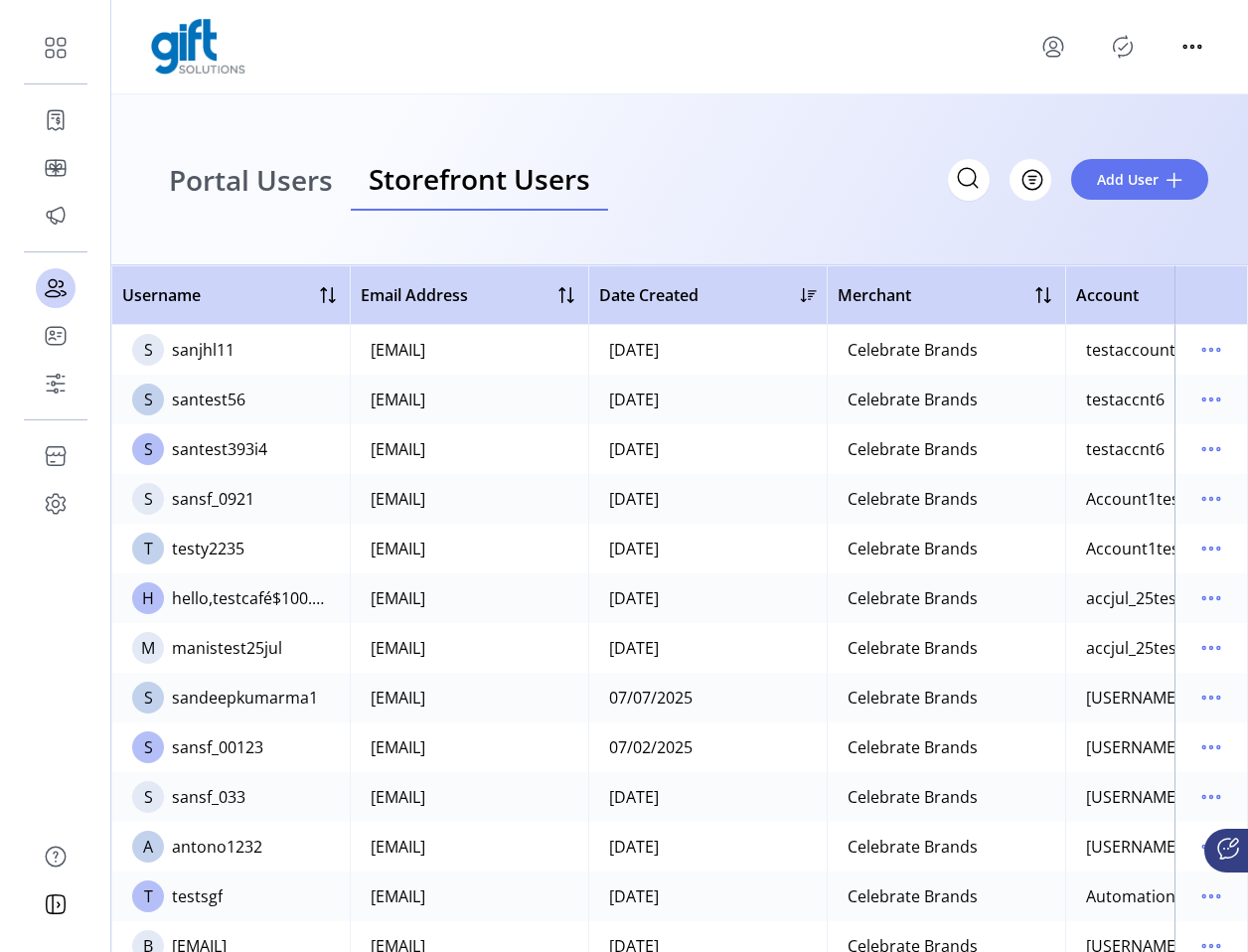 click on "Portal Users" at bounding box center [250, 180] 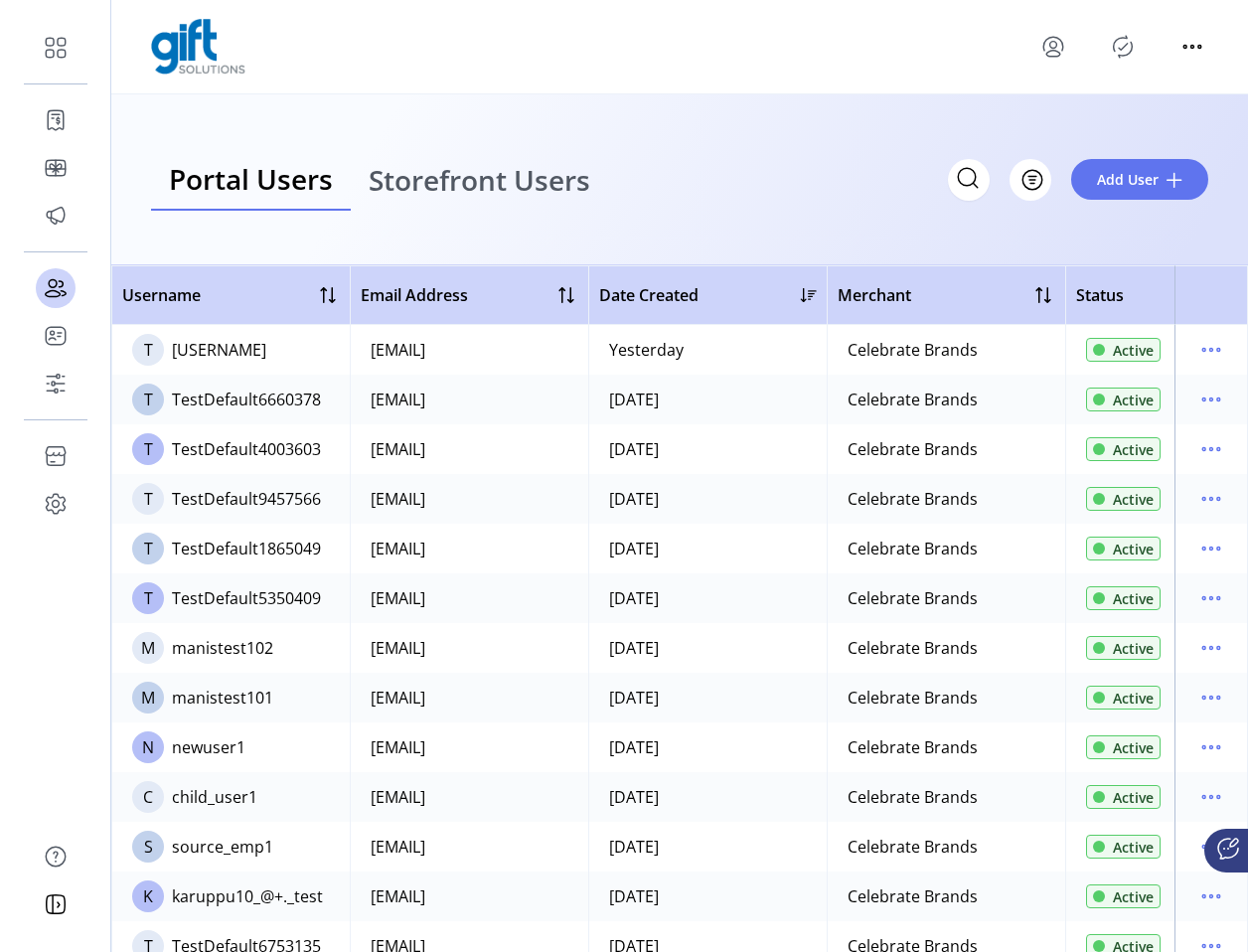 click 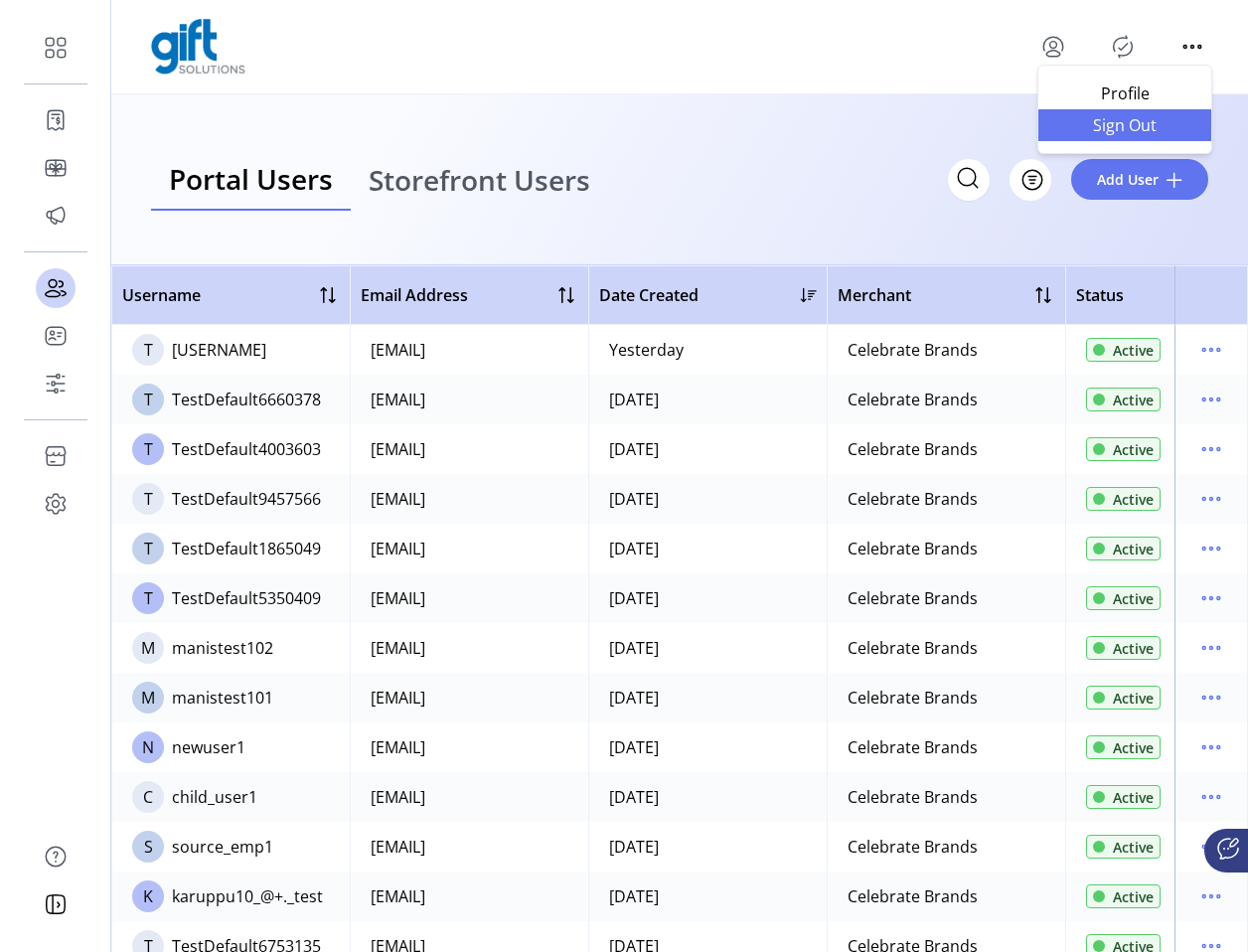 click on "Sign Out" at bounding box center (1125, 125) 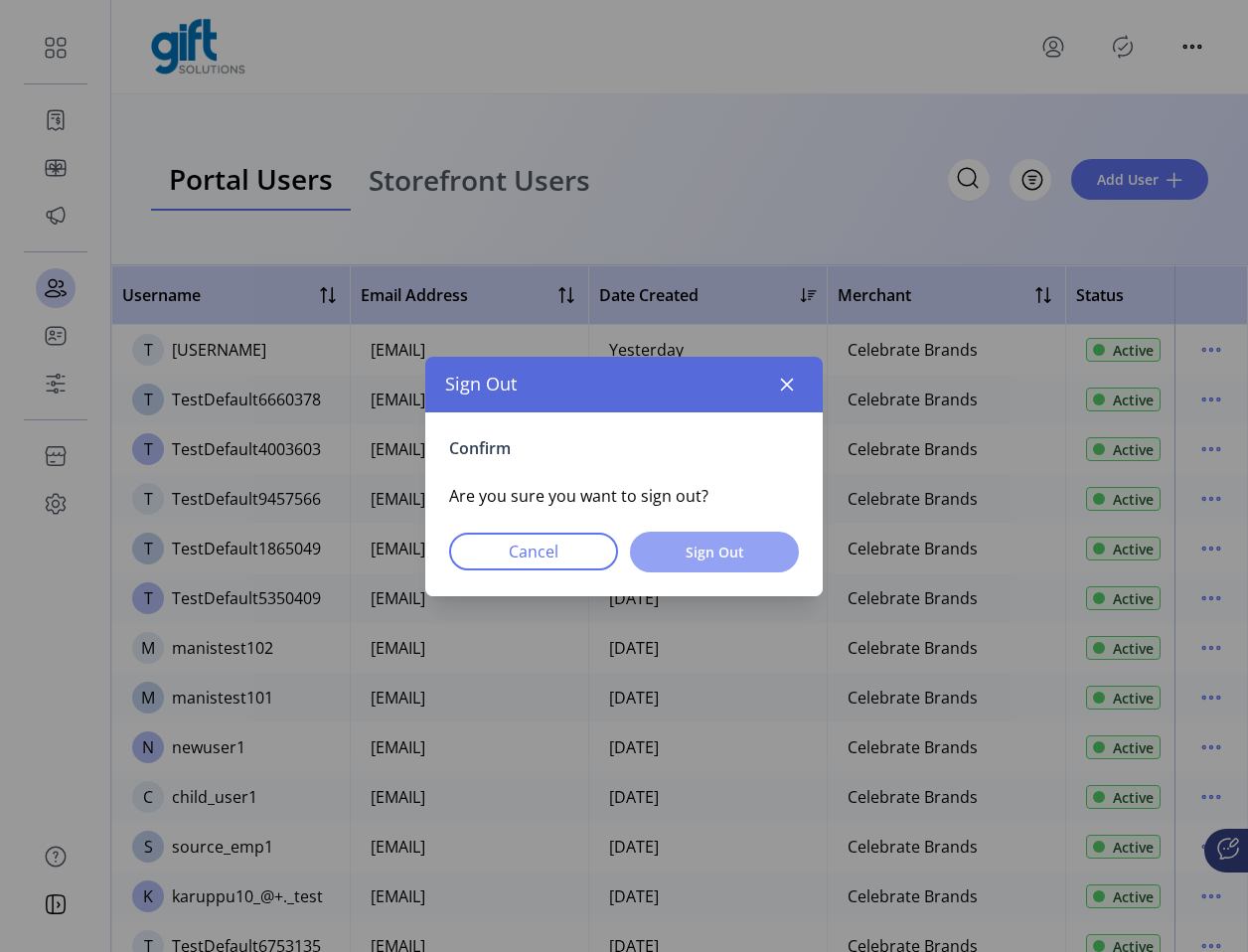 click on "Sign Out" at bounding box center (714, 552) 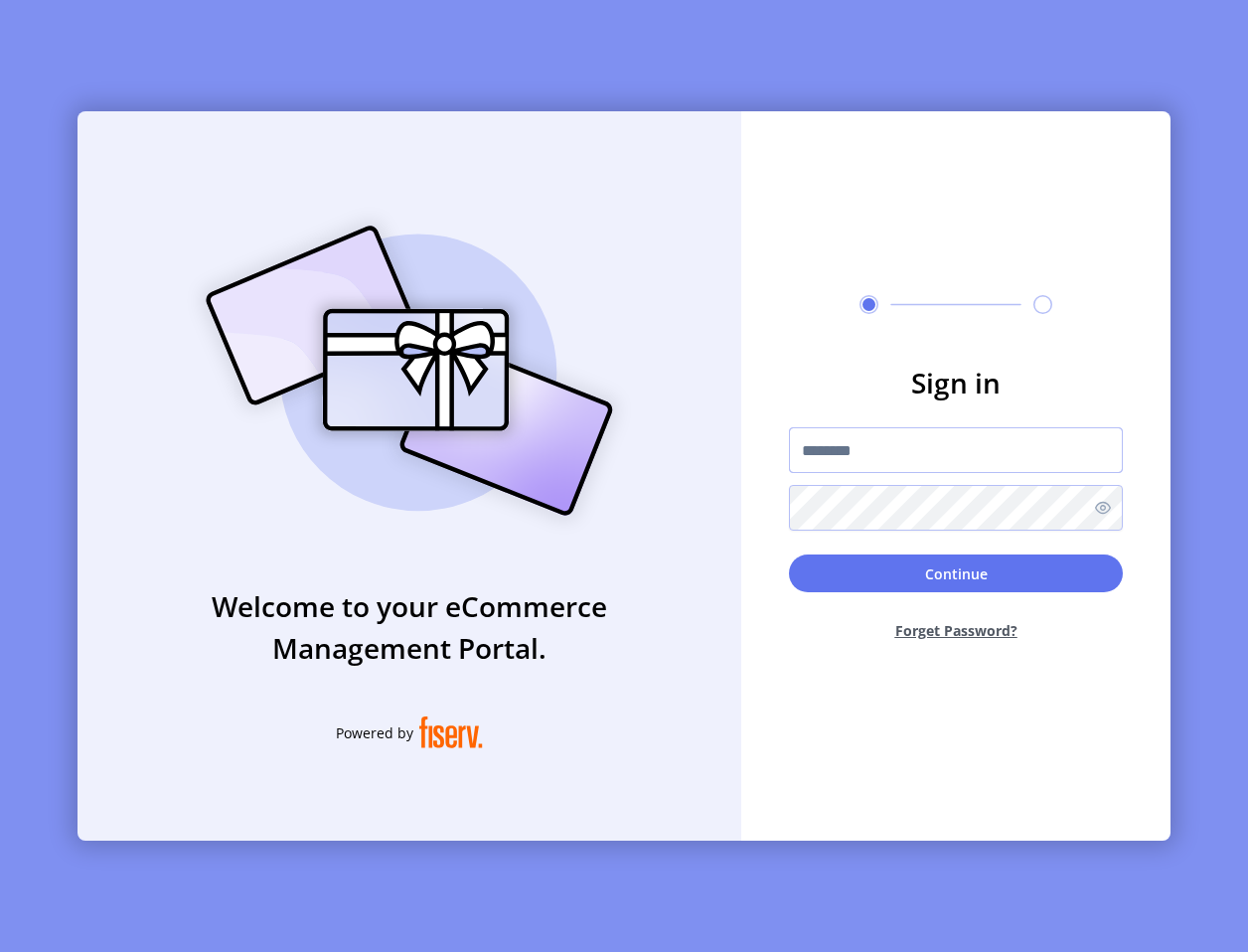 click at bounding box center (956, 450) 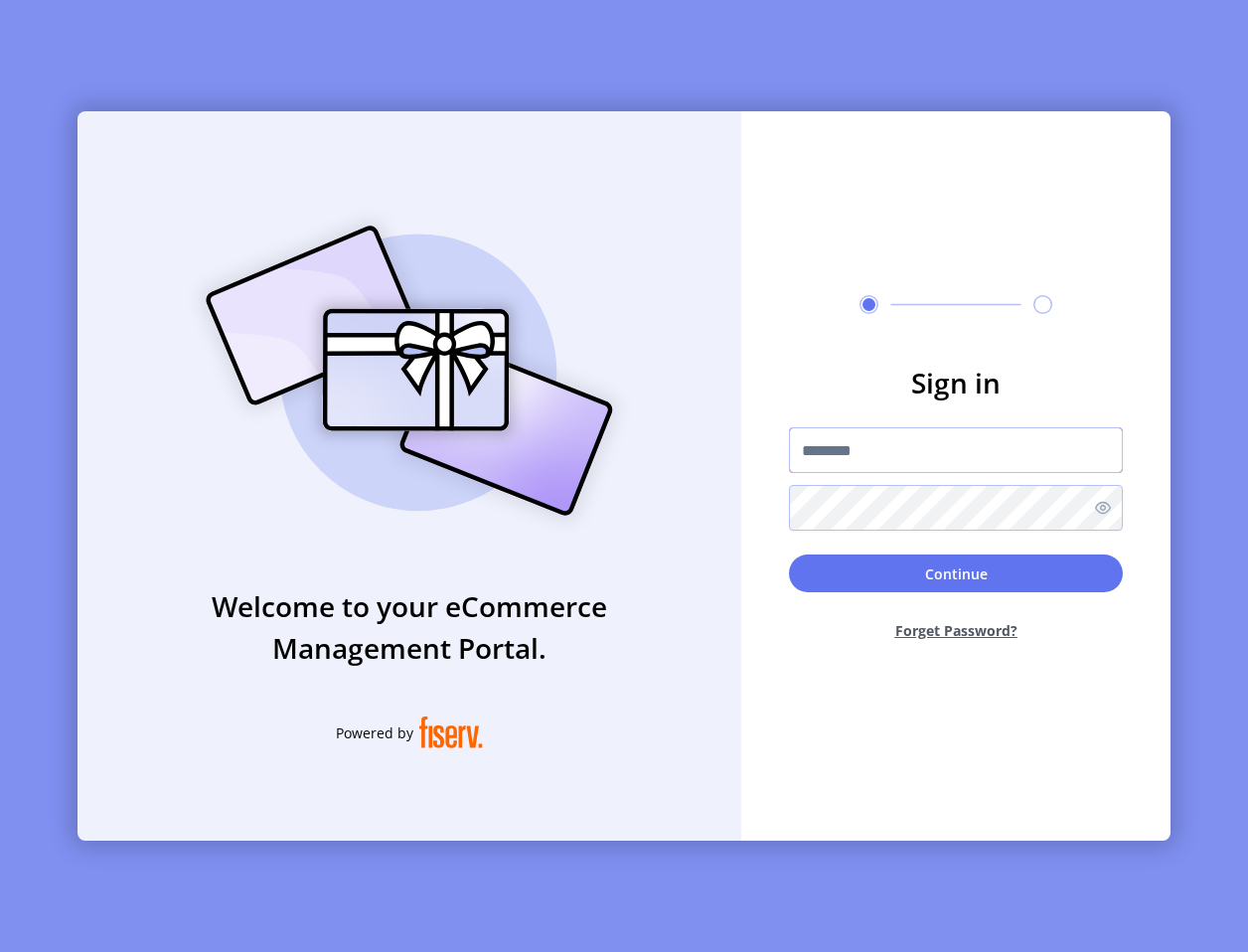 type on "**********" 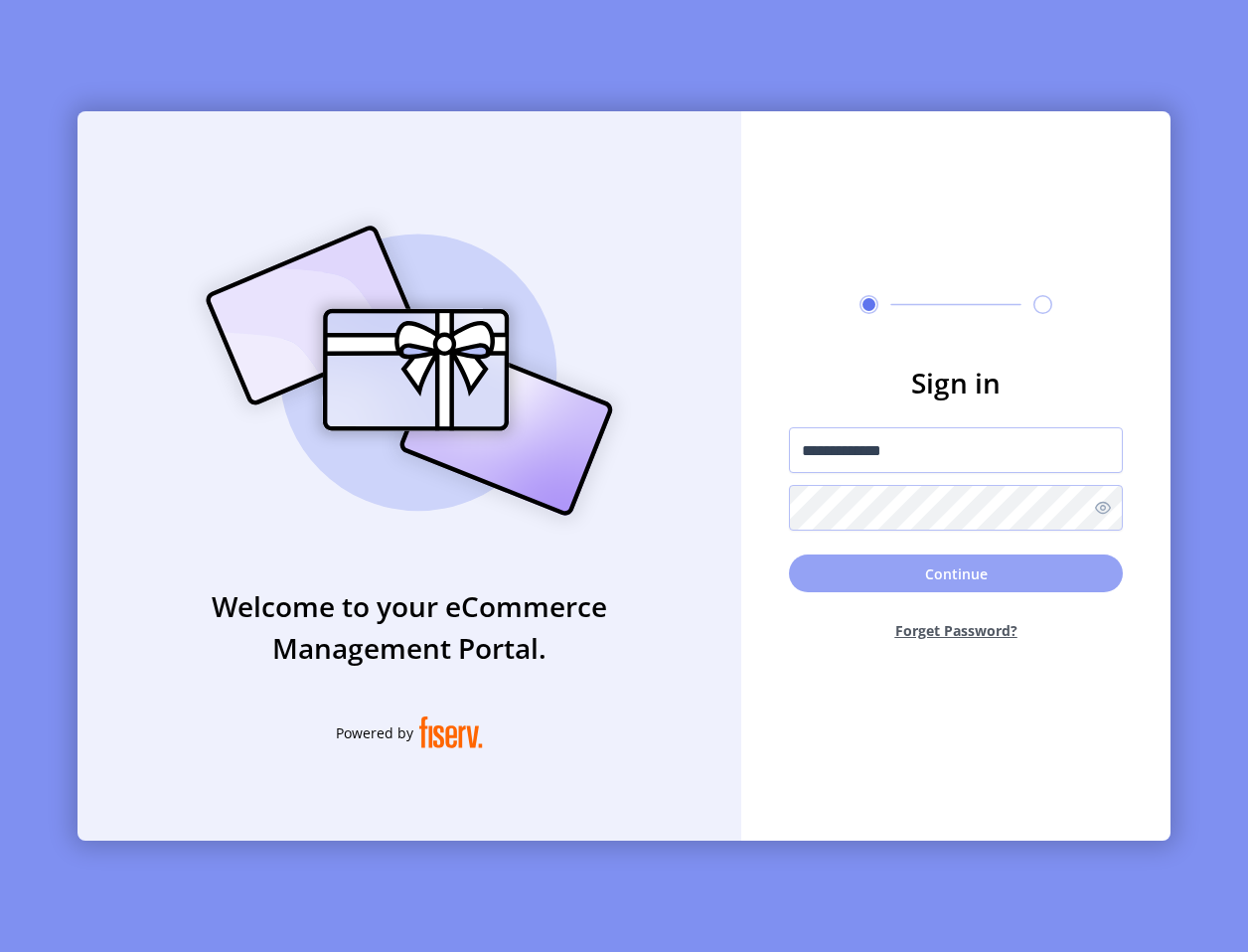 click on "Continue" 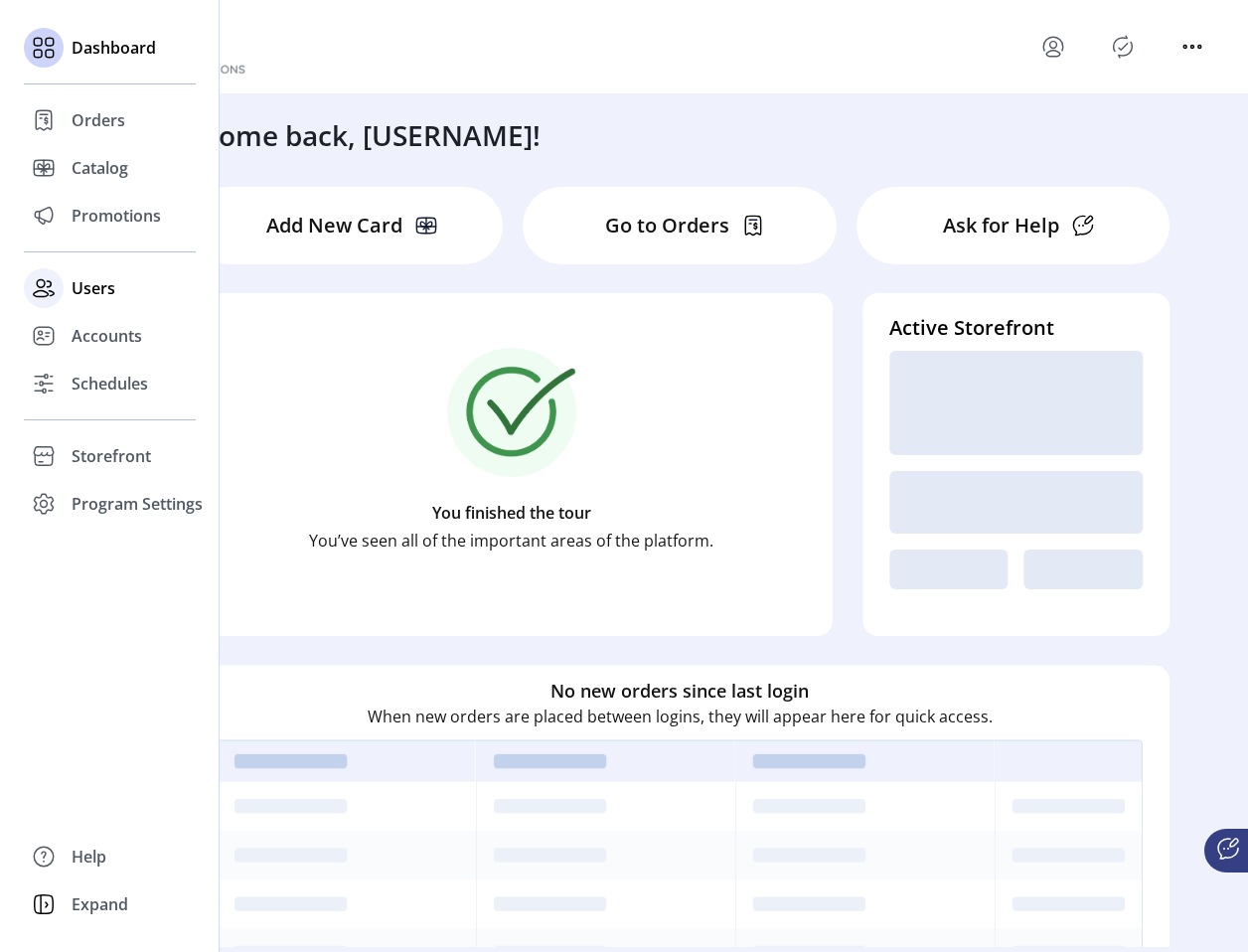 click on "Users" 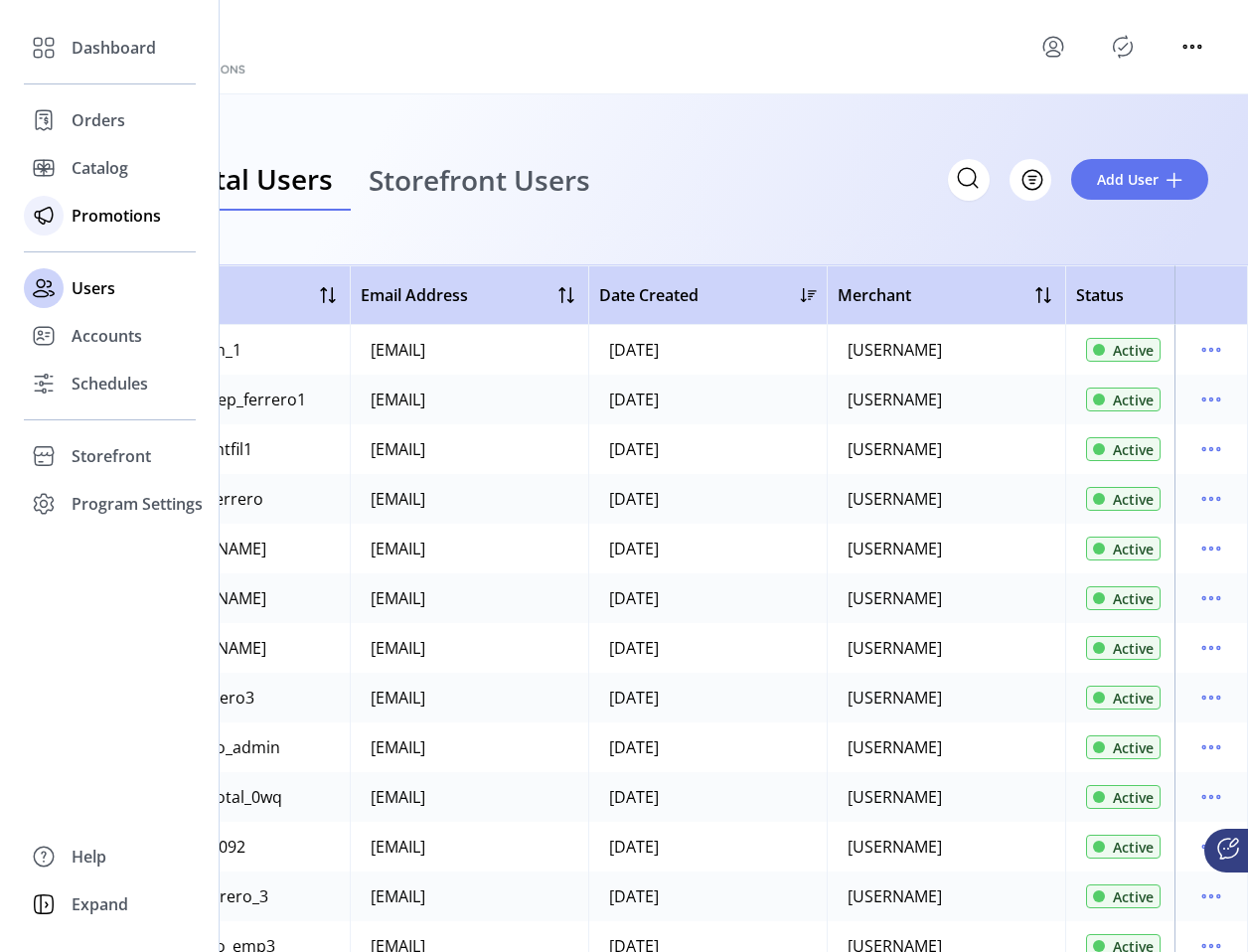 click on "Promotions" 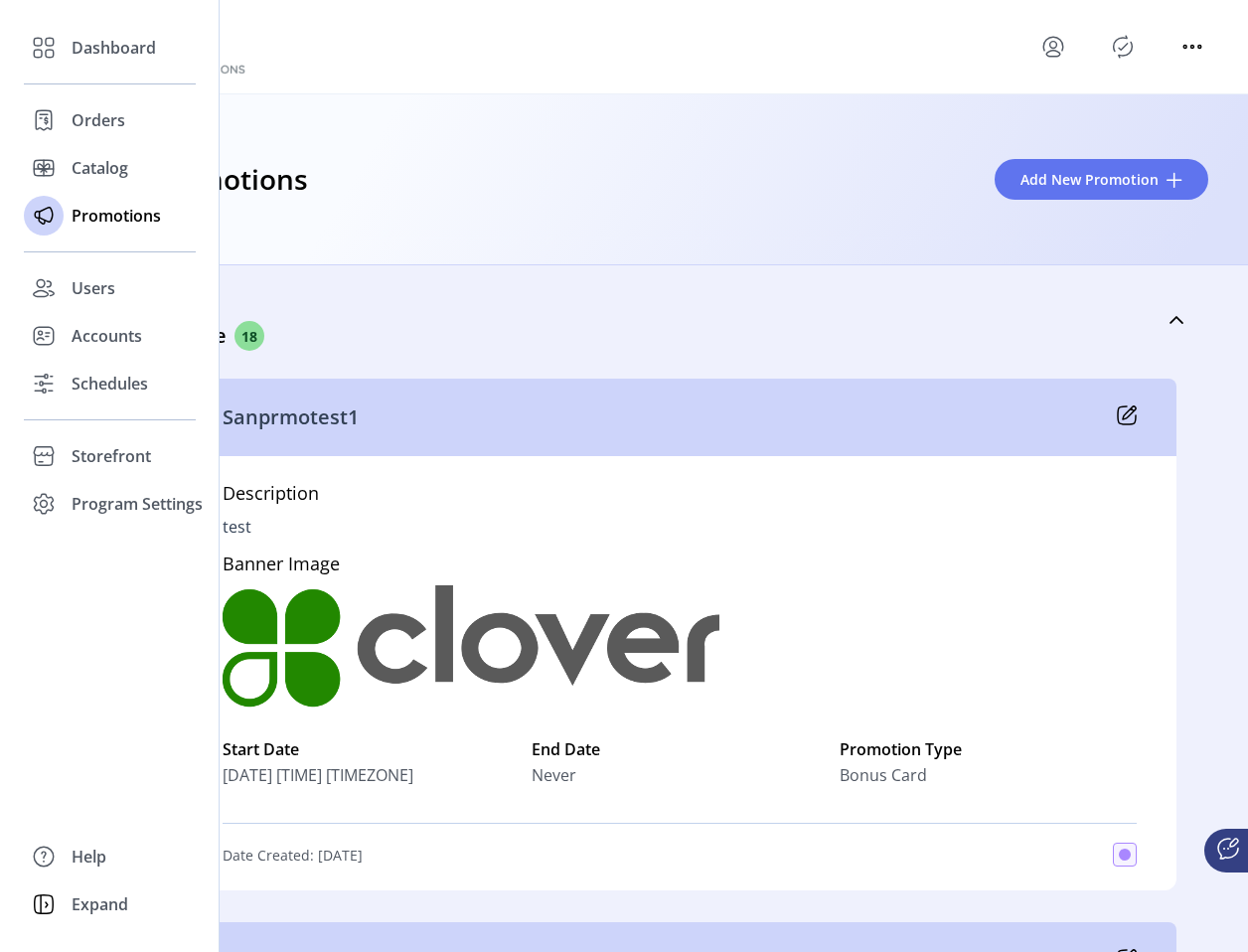 click on "Dashboard
Orders
Catalog
Promotions
Users
Accounts
Schedules
Storefront Configuration Styling
Program Settings Templates
Help
Expand" 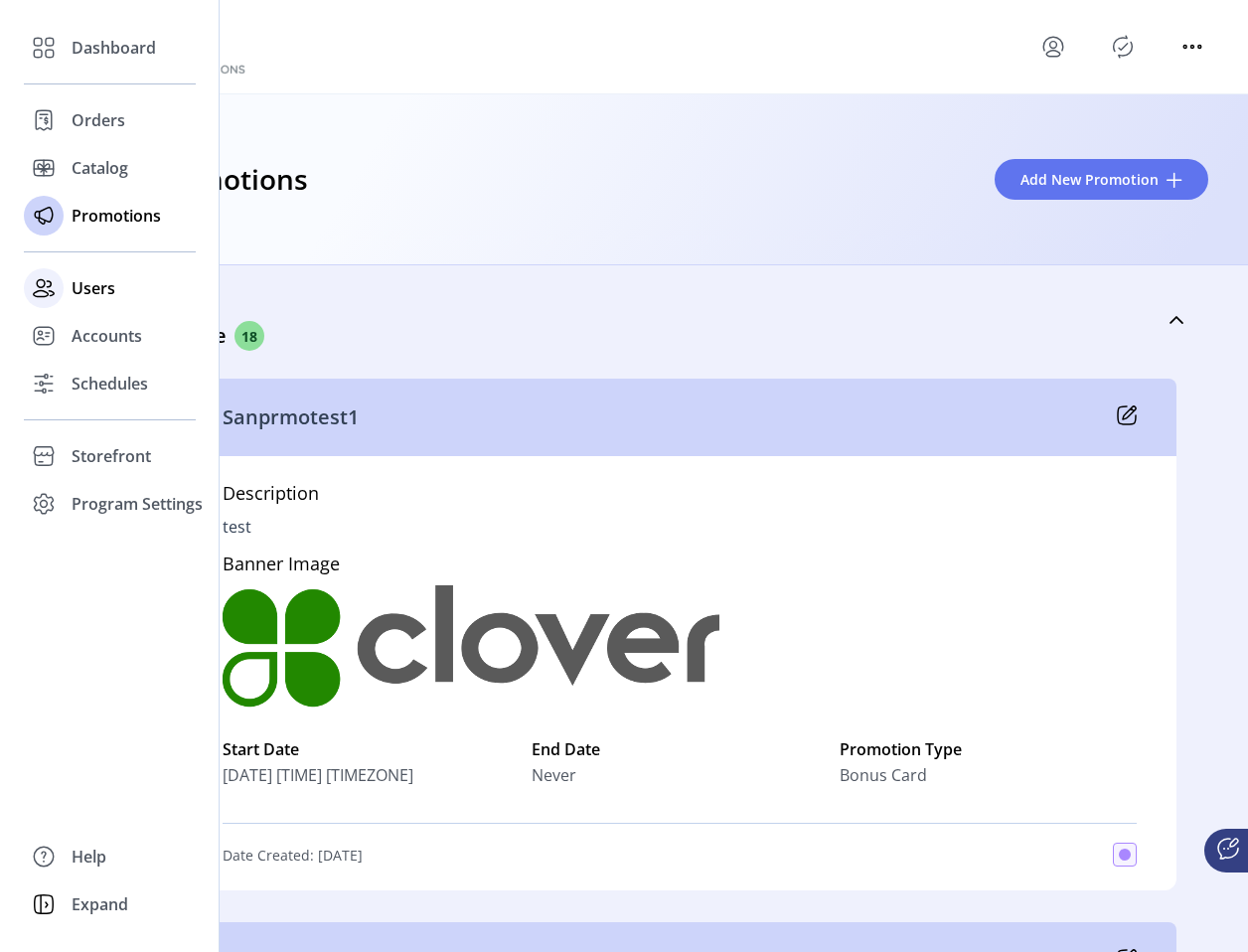 click 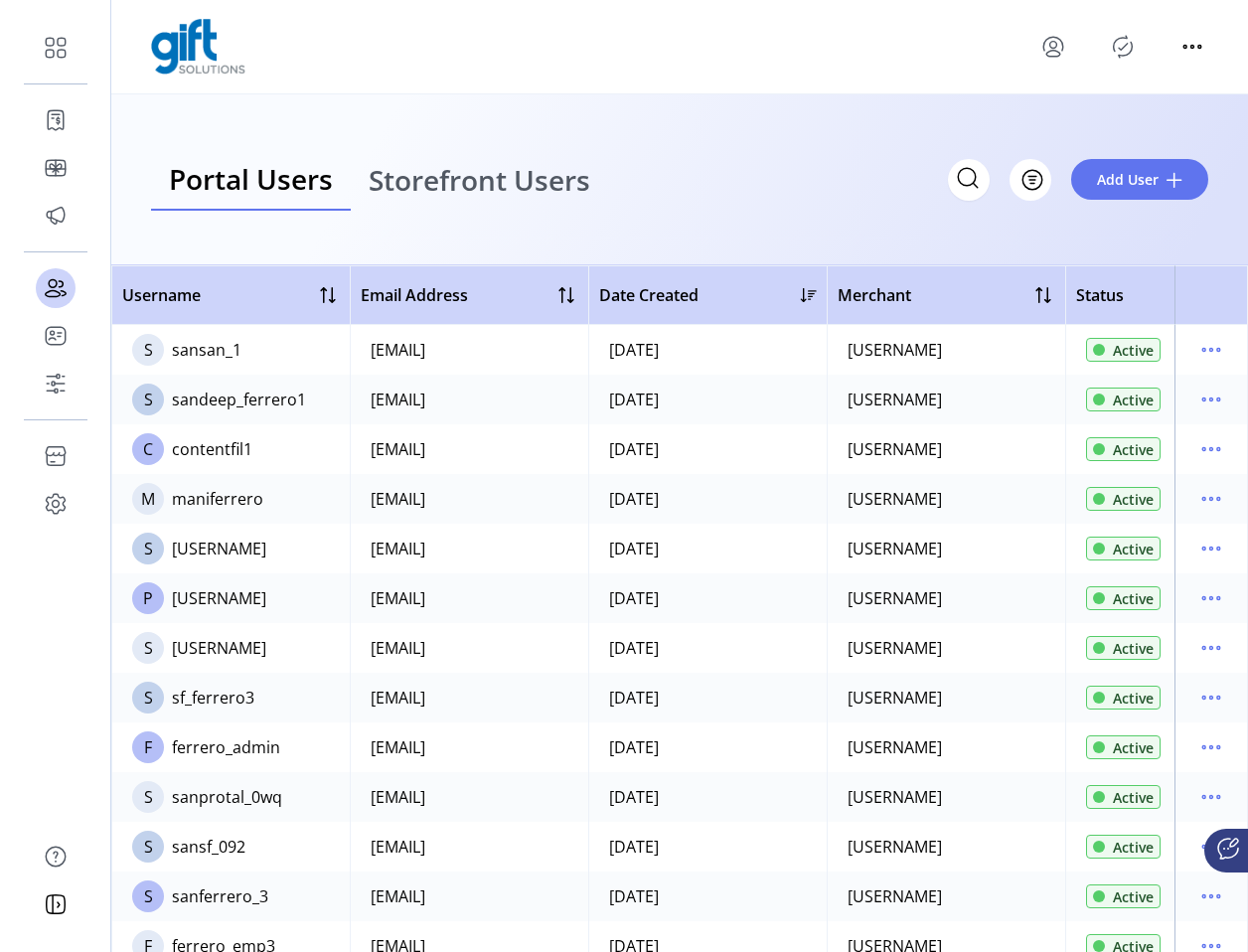 click on "Storefront Users" at bounding box center (479, 180) 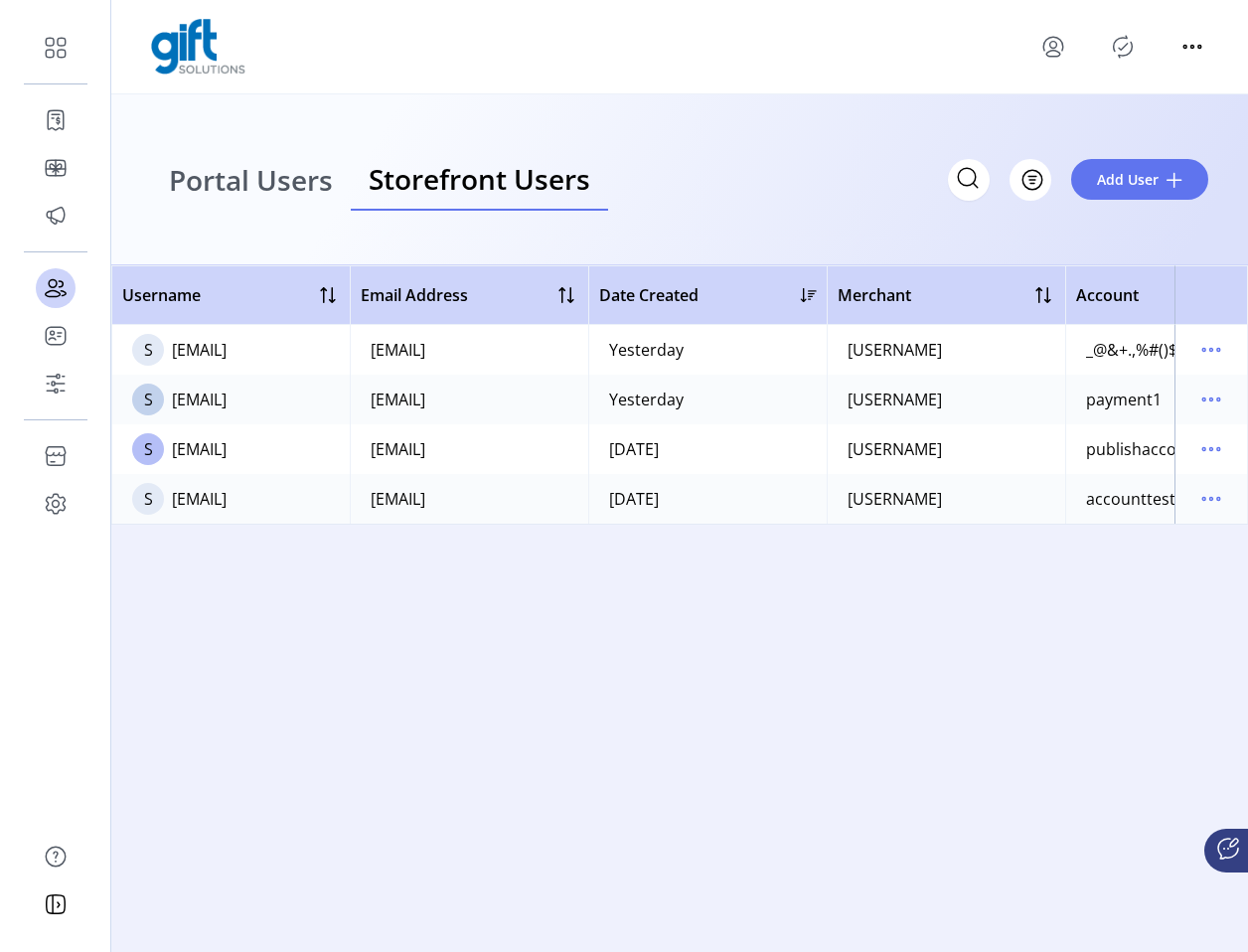 click on "Portal Users" at bounding box center [250, 180] 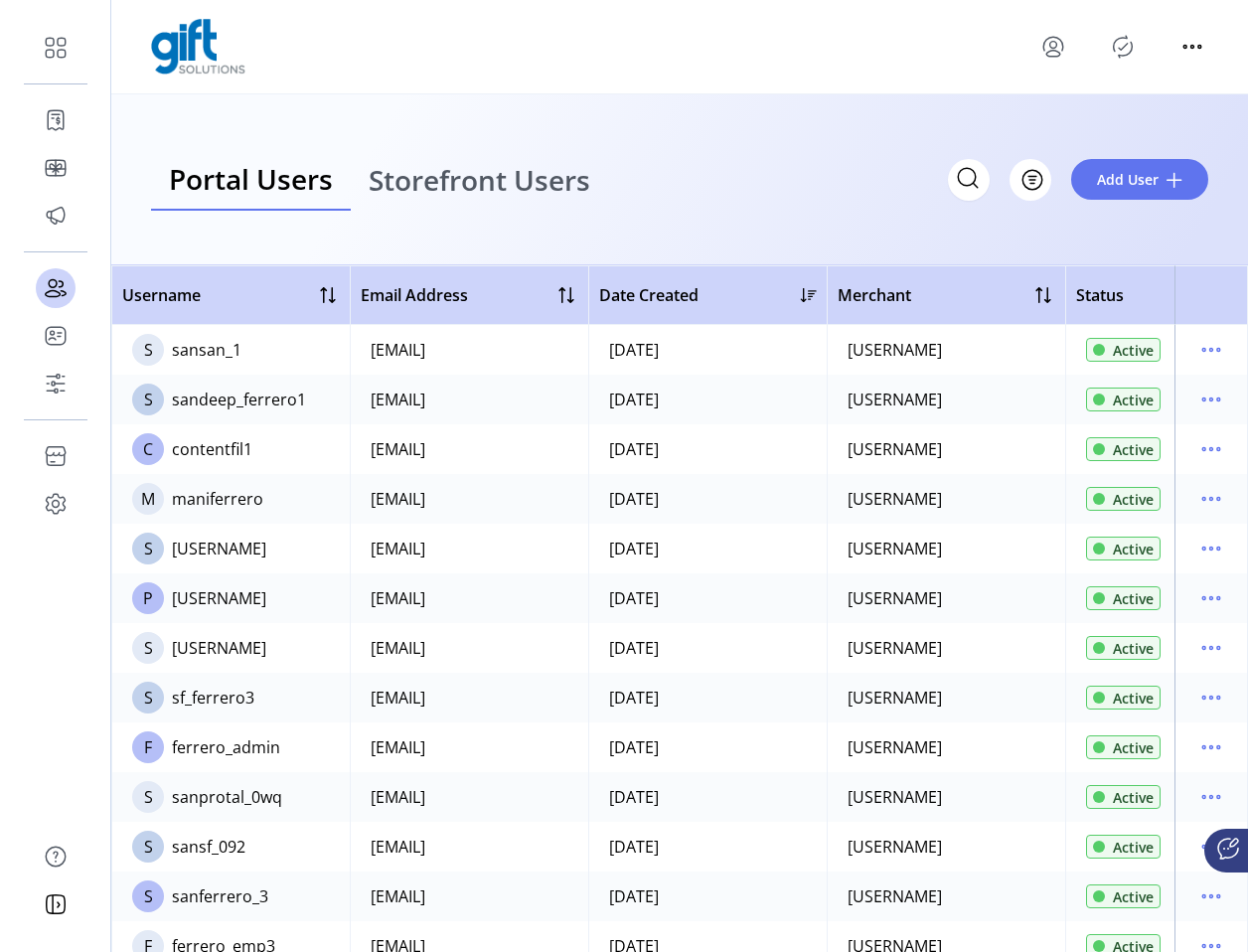 click on "Storefront Users" at bounding box center [479, 180] 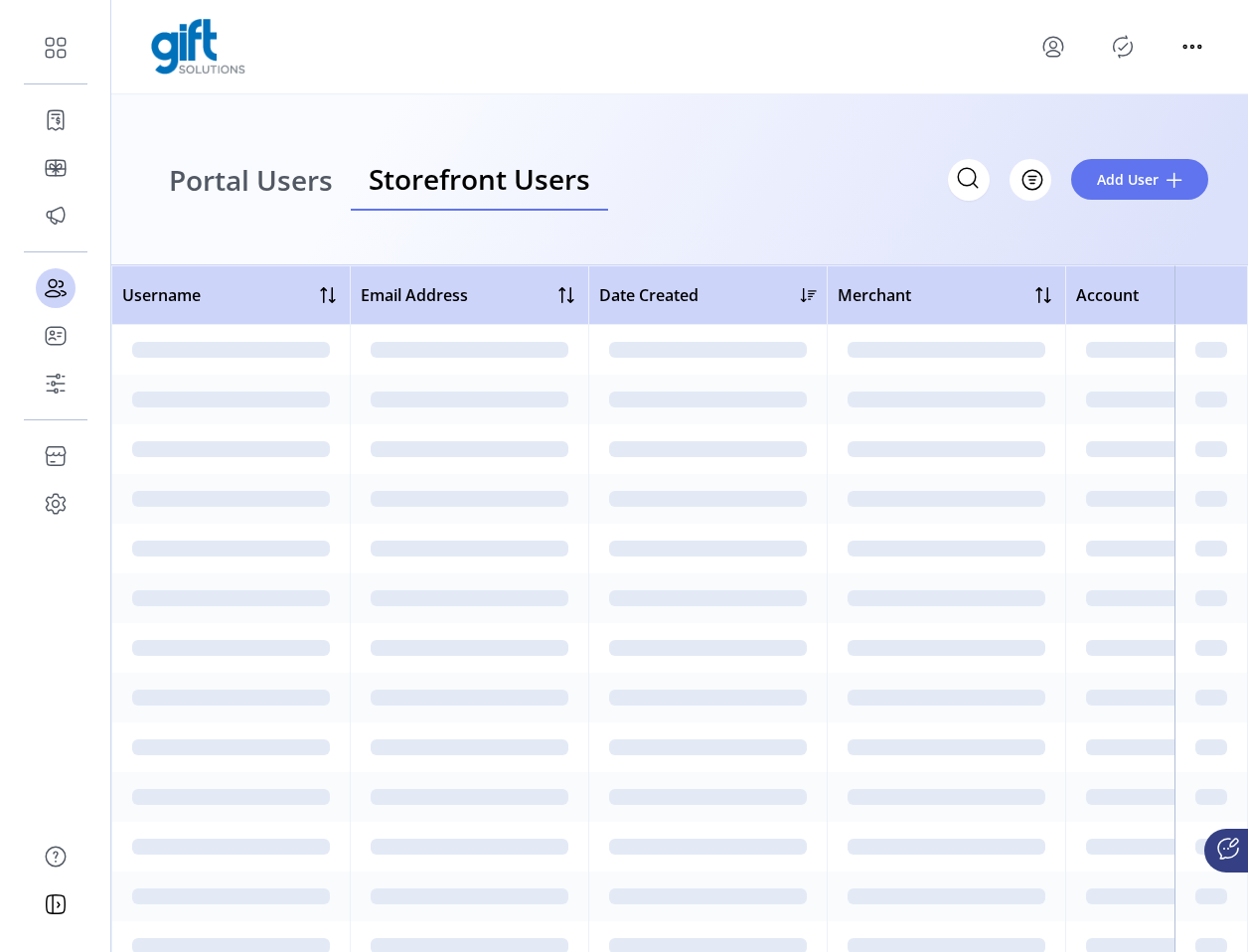 click on "Portal Users" at bounding box center [250, 180] 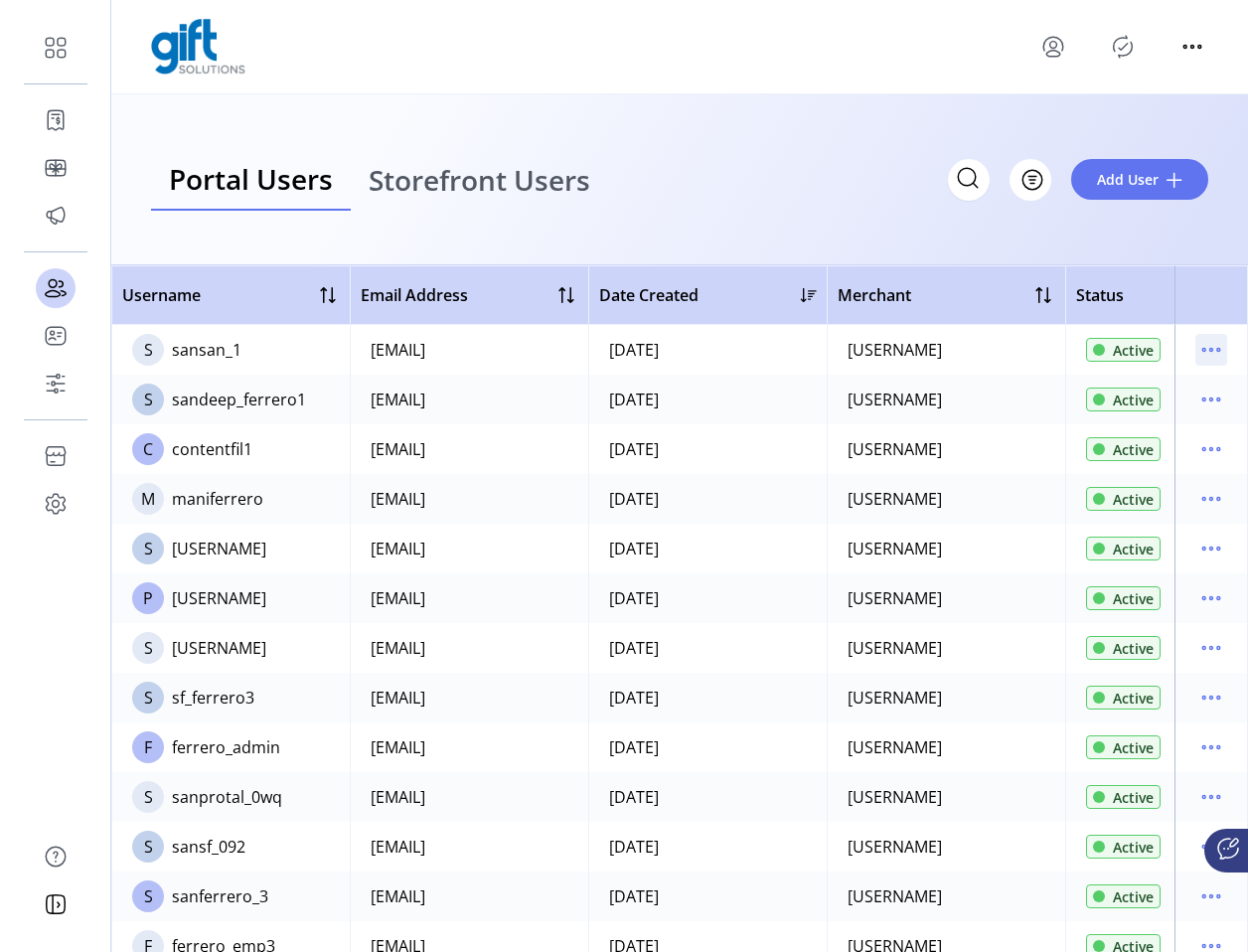 click 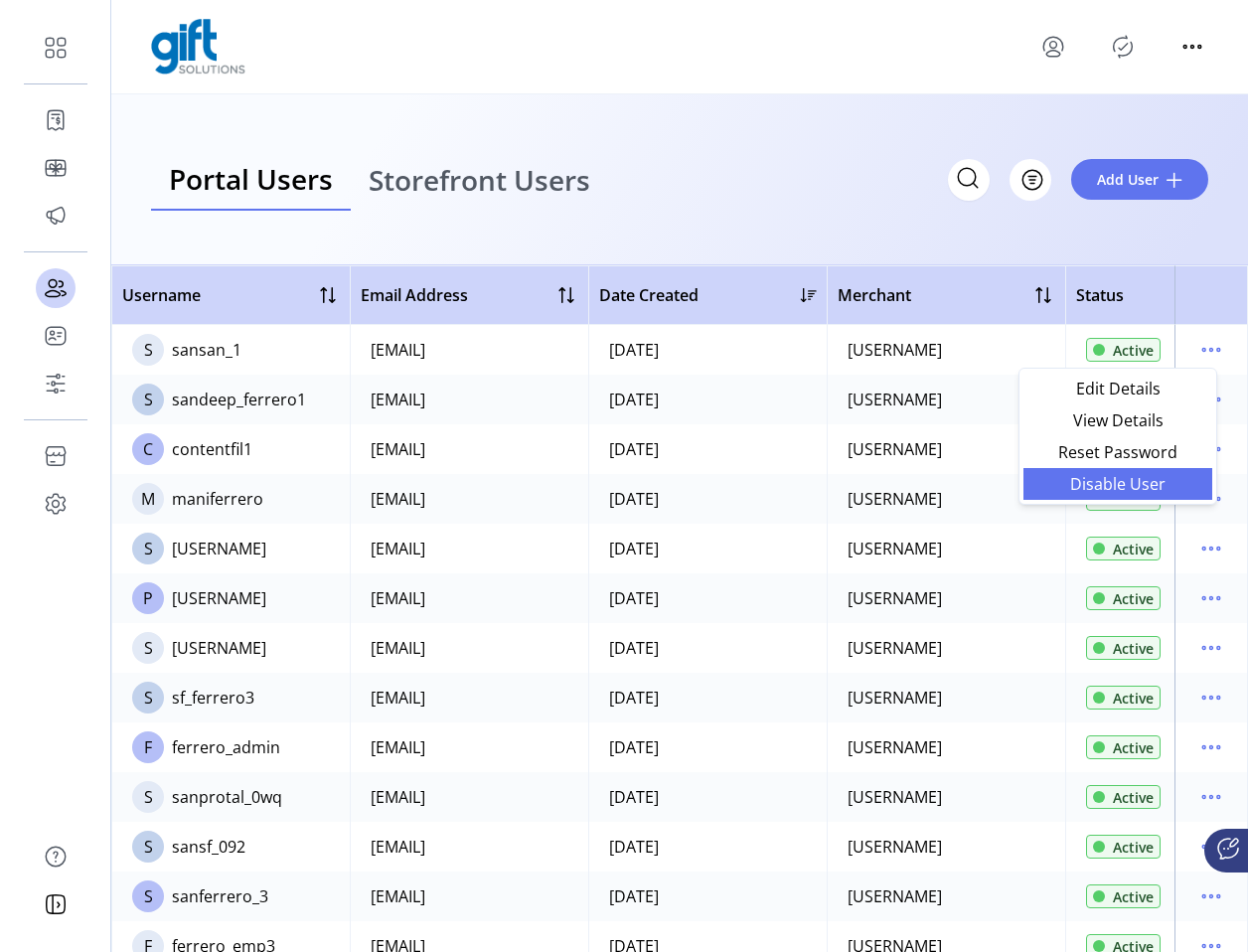 click on "Disable User" at bounding box center [1118, 484] 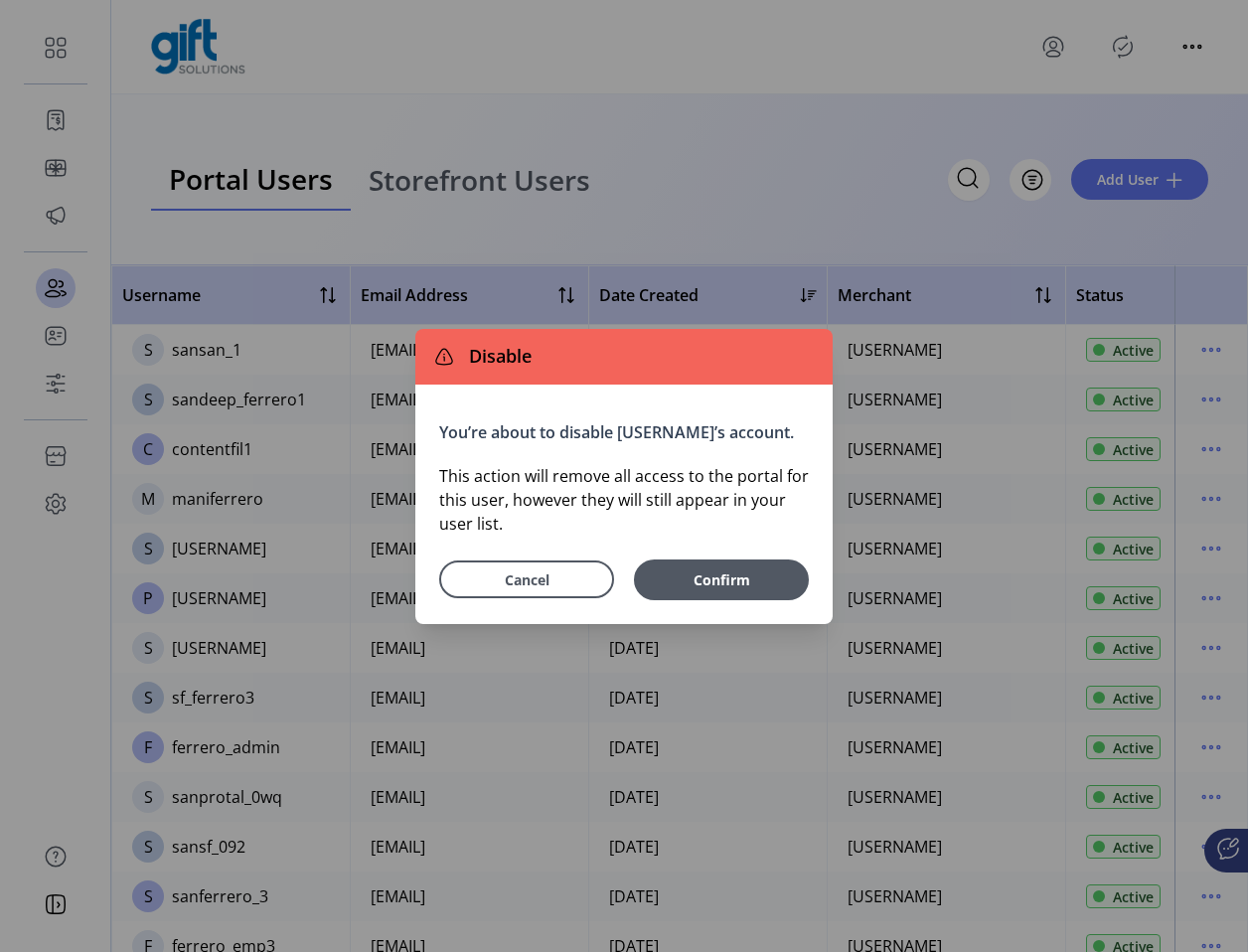 click on "Cancel Confirm" at bounding box center (624, 573) 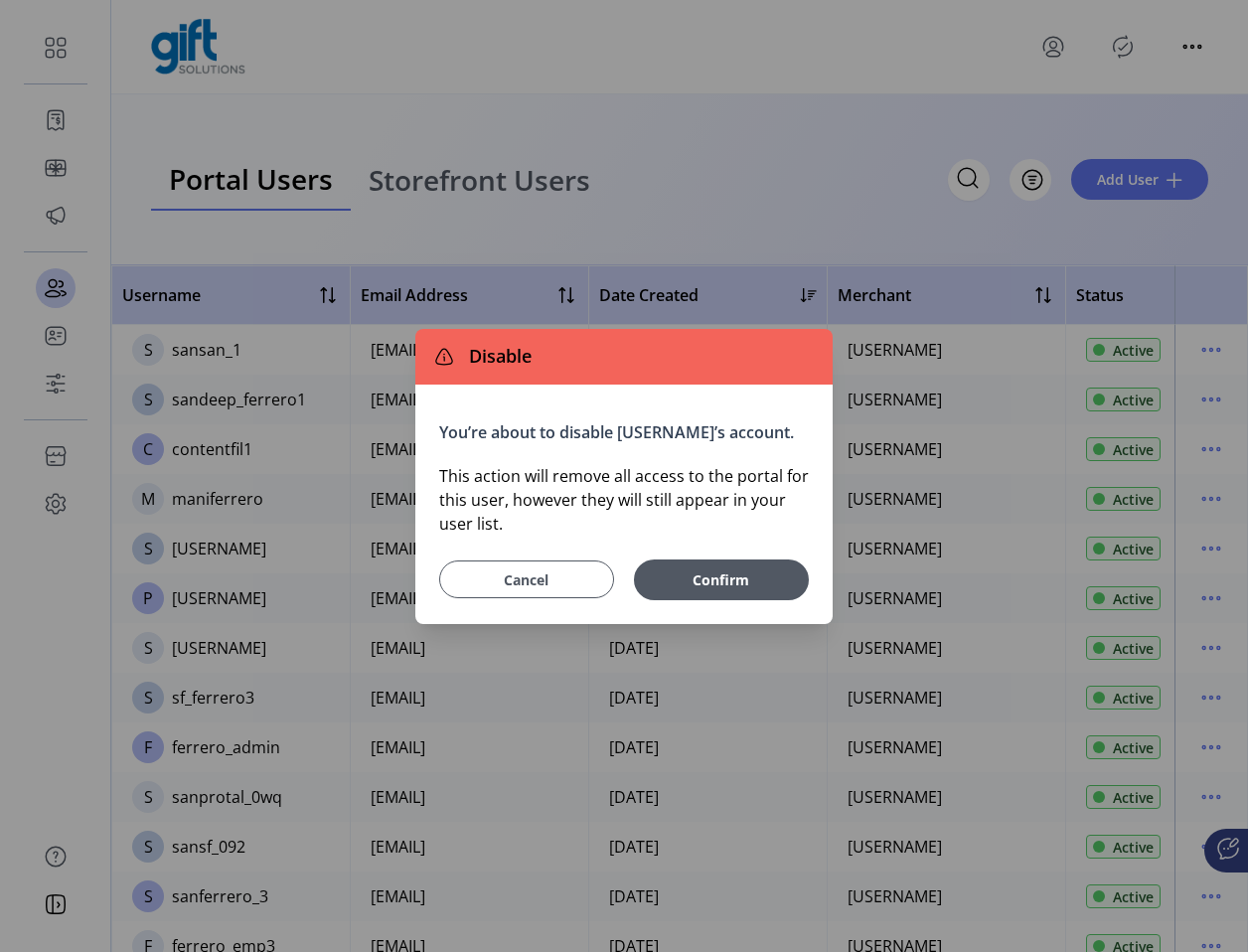 click on "Cancel" at bounding box center (527, 579) 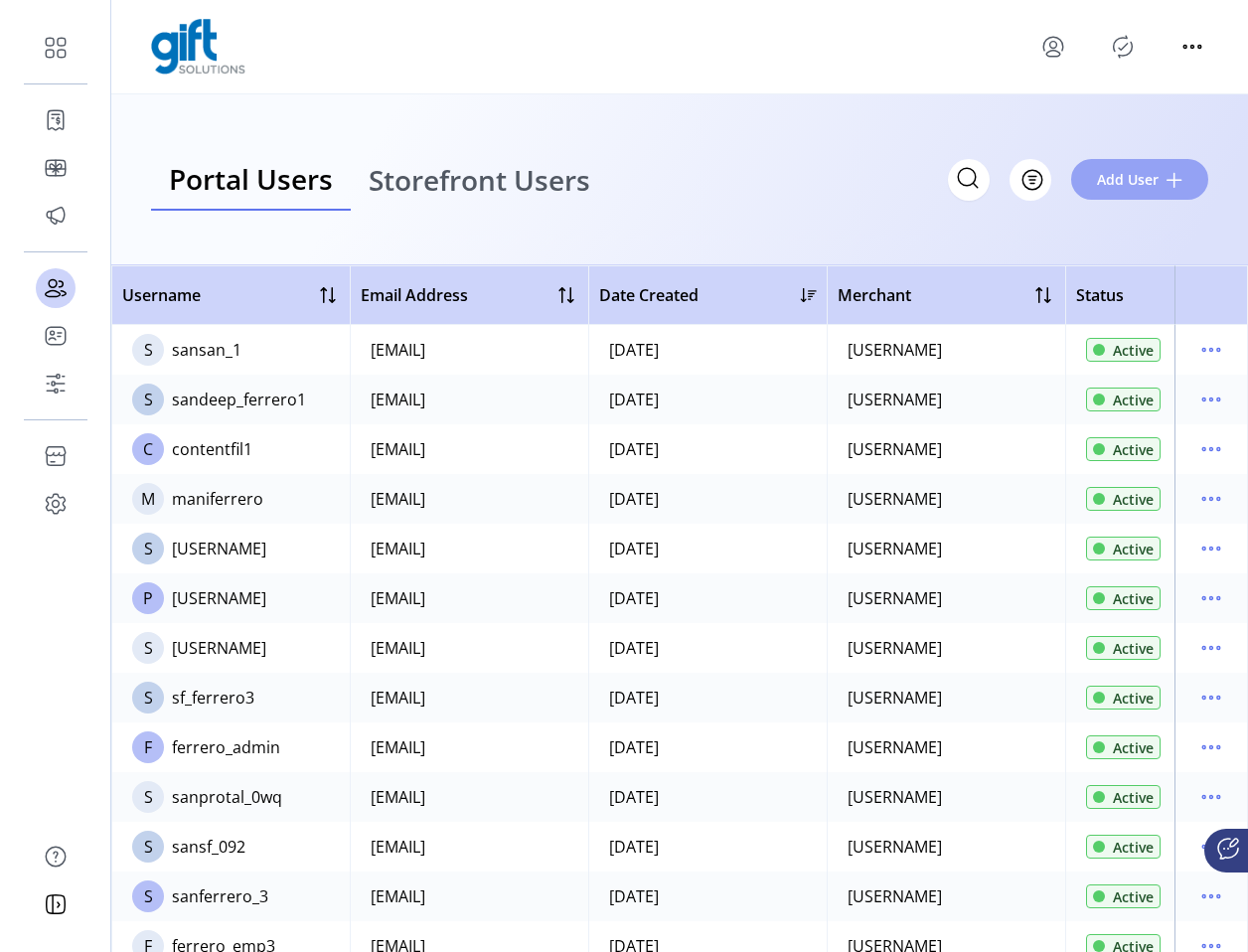 click on "Add User" 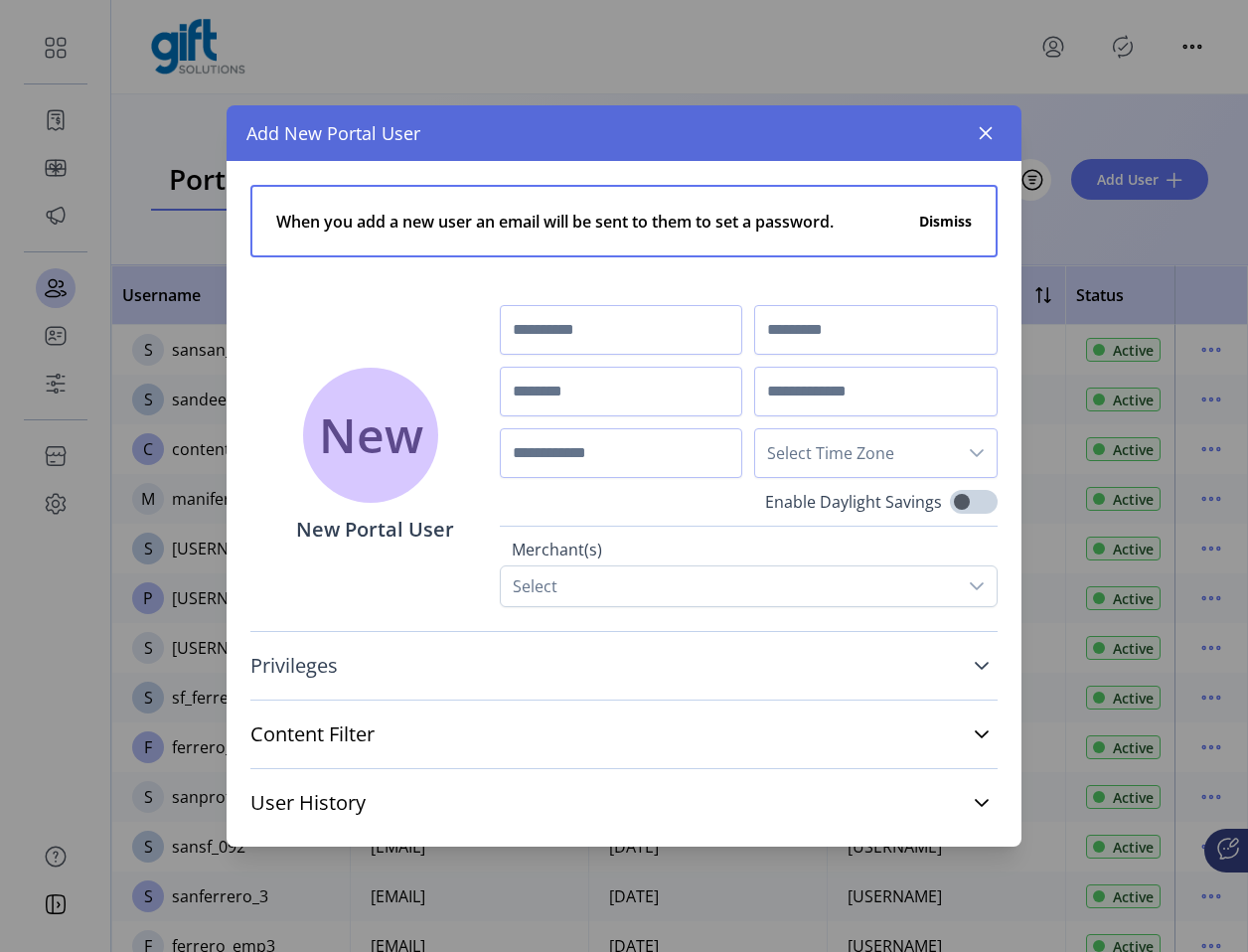 click on "Privileges" at bounding box center [624, 666] 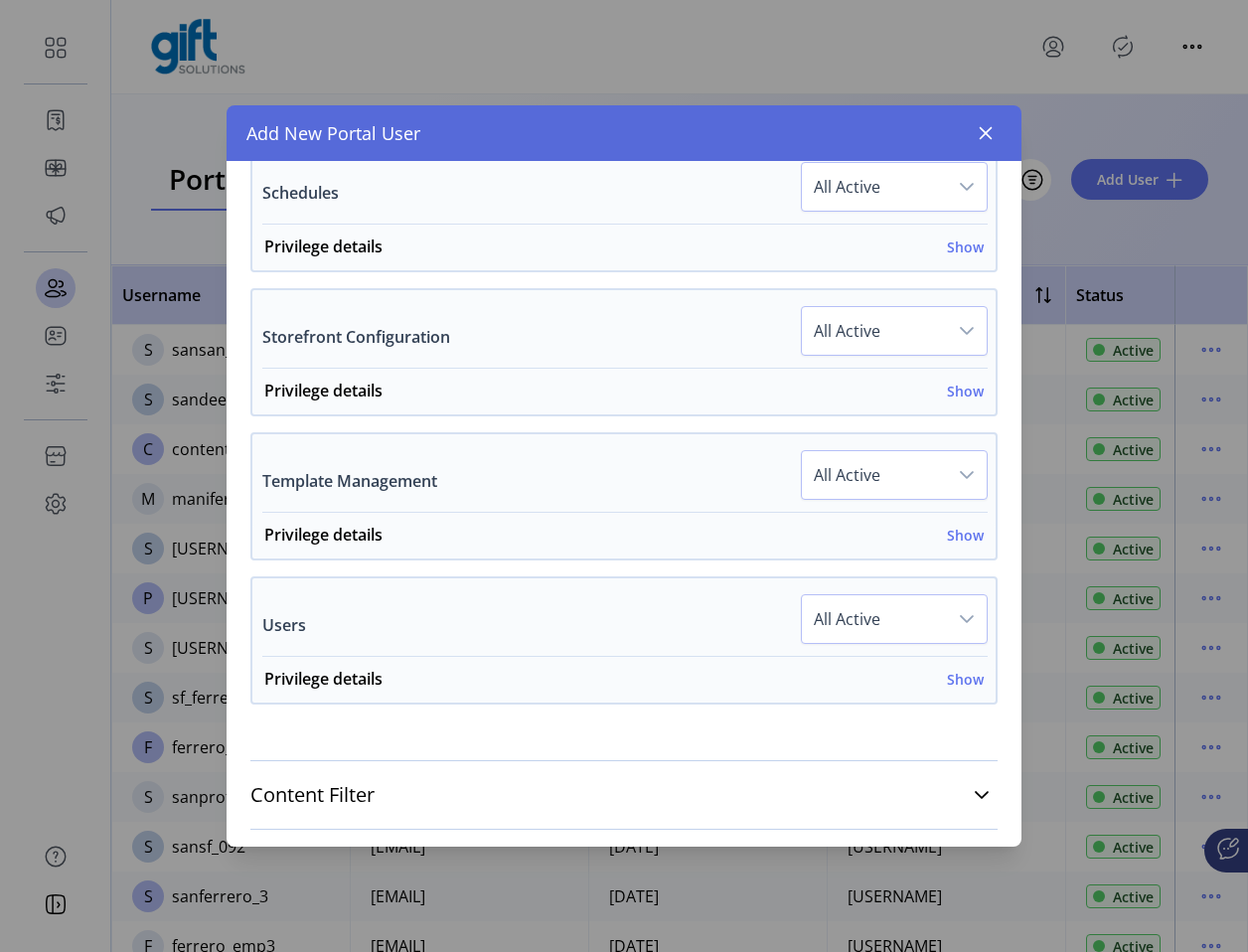 scroll, scrollTop: 1434, scrollLeft: 0, axis: vertical 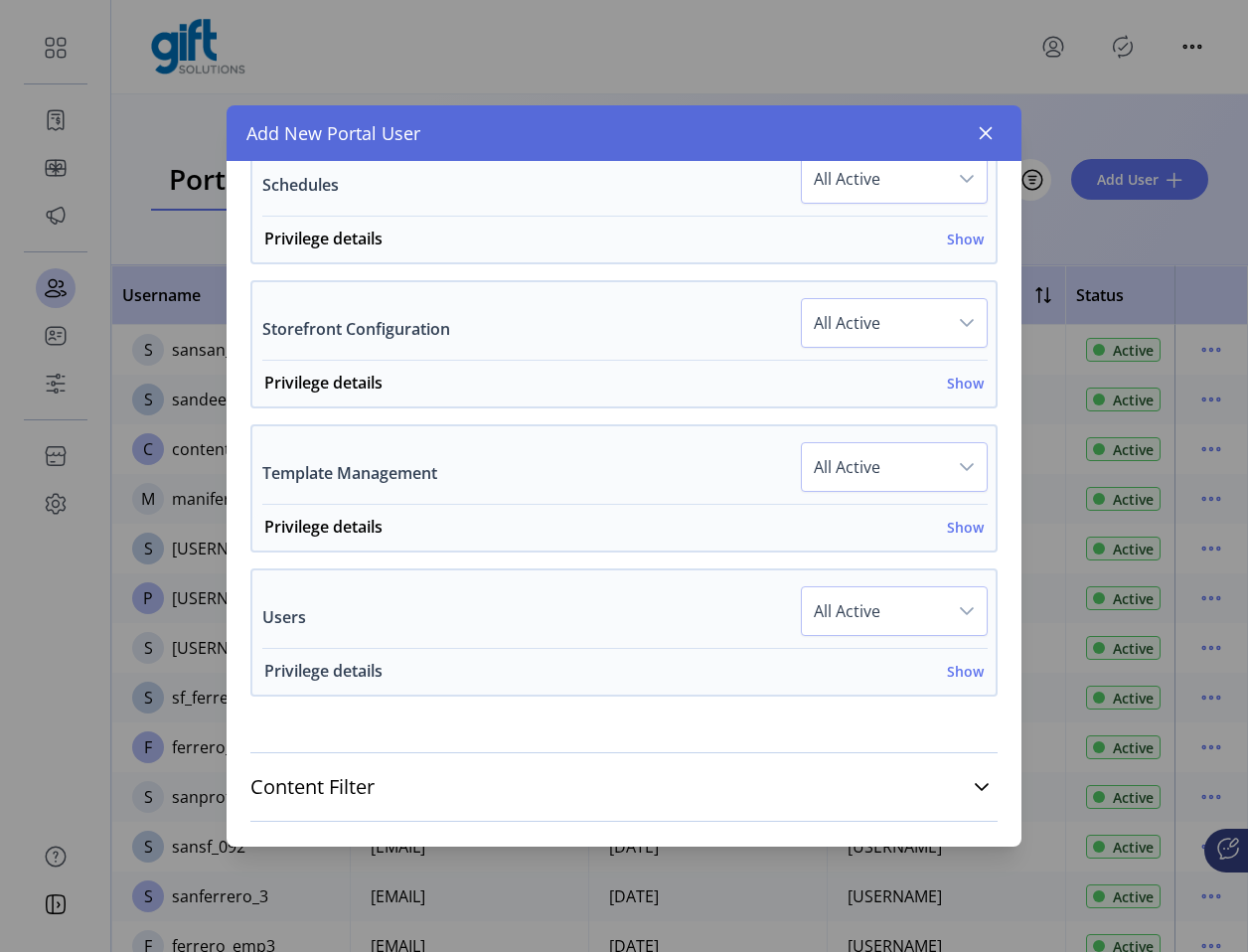 click on "Show" at bounding box center [965, 671] 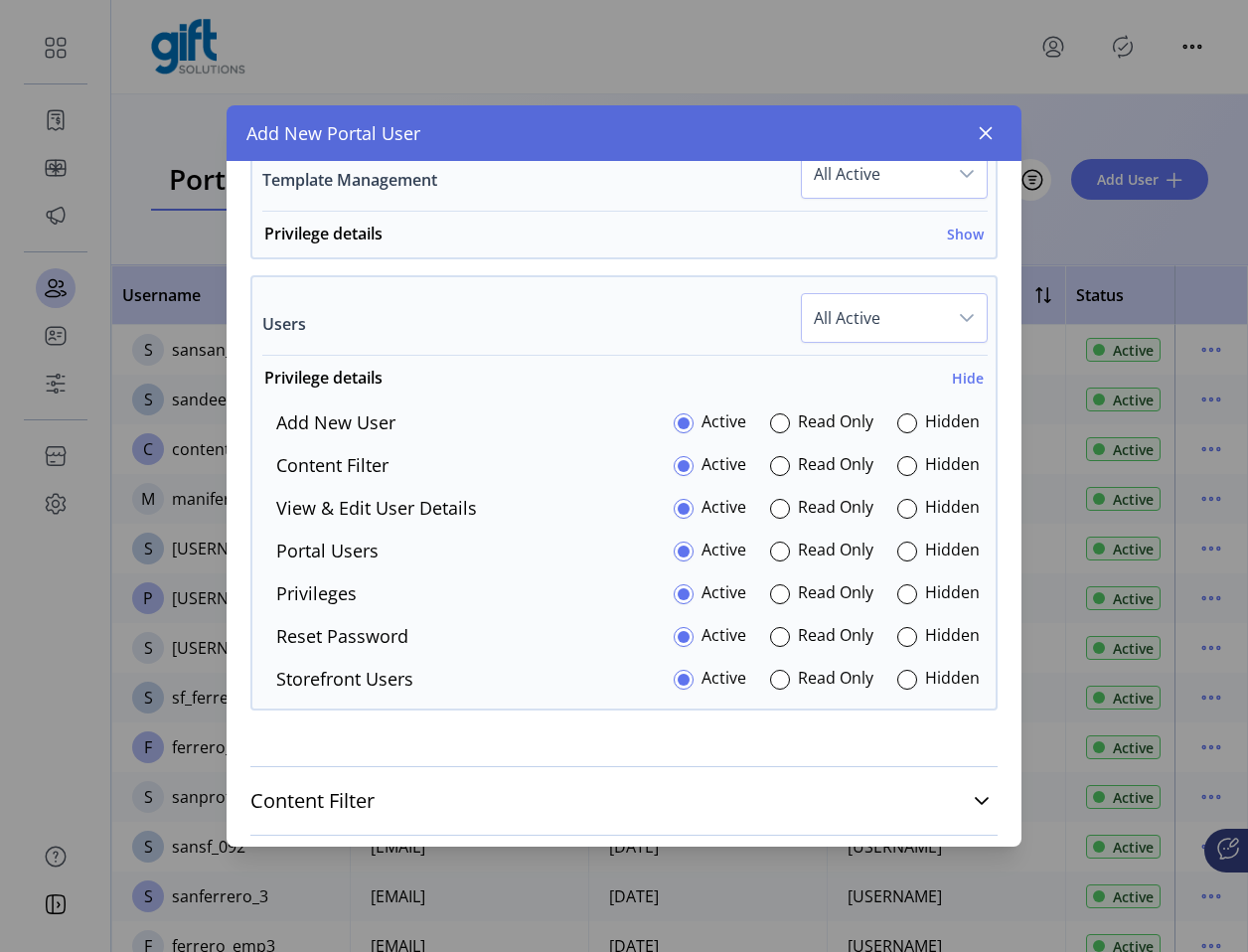 scroll, scrollTop: 1728, scrollLeft: 0, axis: vertical 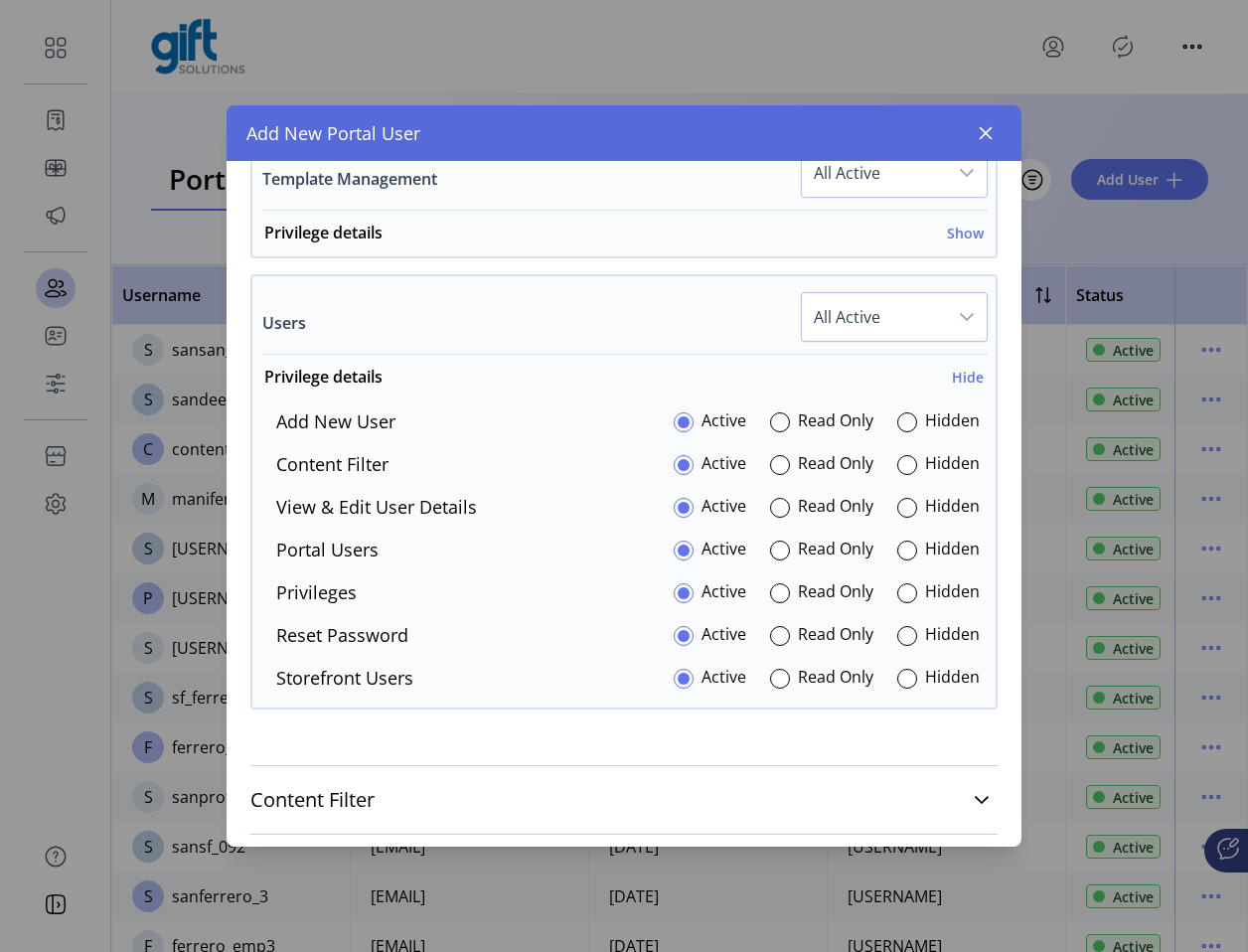 click on "Storefront Users" at bounding box center (345, 678) 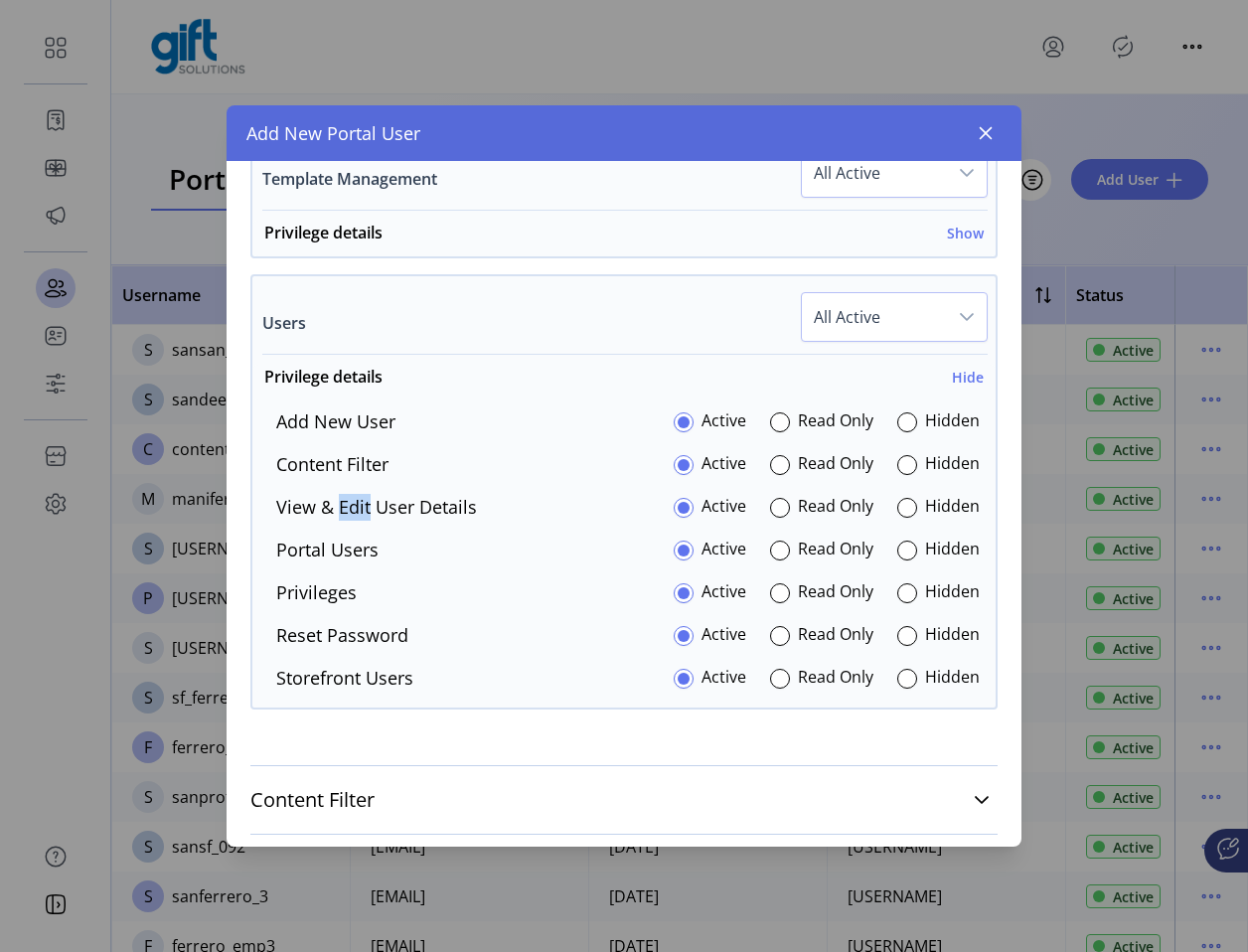 click on "View & Edit User Details" at bounding box center (377, 507) 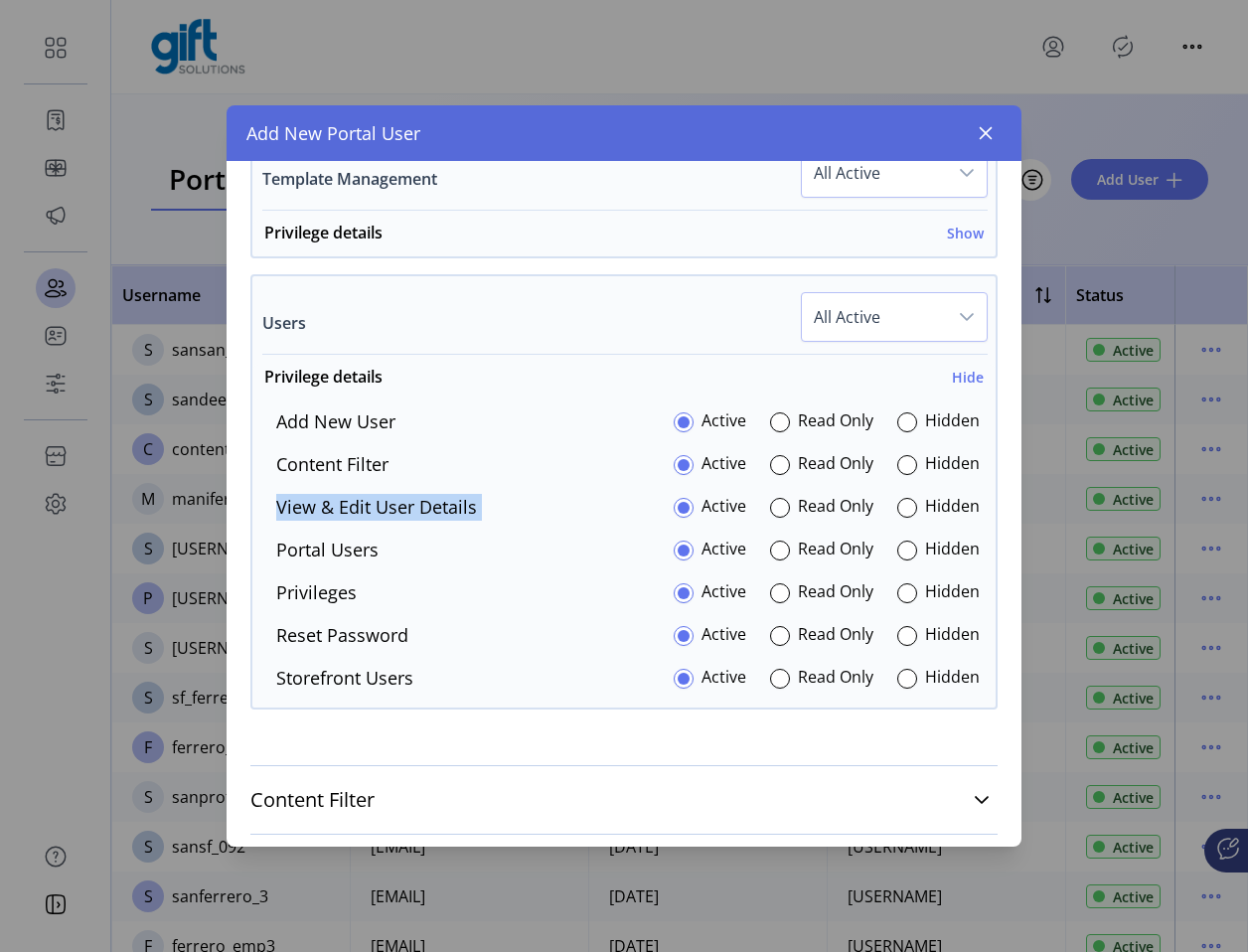 click on "View & Edit User Details" at bounding box center [377, 507] 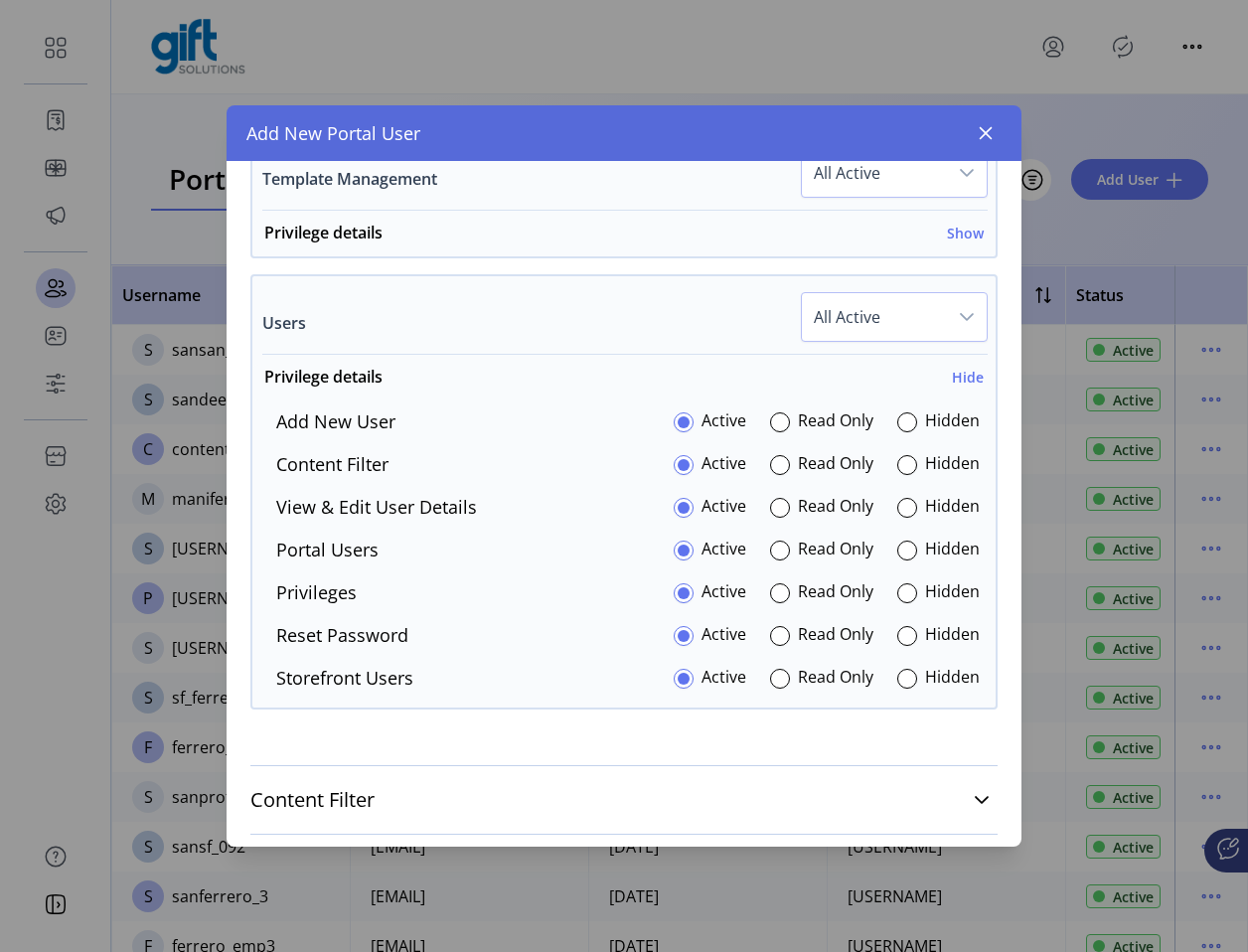 click on "Add New User  Active   Read Only   Hidden  Content Filter  Active   Read Only   Hidden  View & Edit User Details  Active   Read Only   Hidden  Portal Users  Active   Read Only   Hidden  Privileges  Active   Read Only   Hidden  Reset Password  Active   Read Only   Hidden  Storefront Users  Active   Read Only   Hidden" at bounding box center (624, 550) 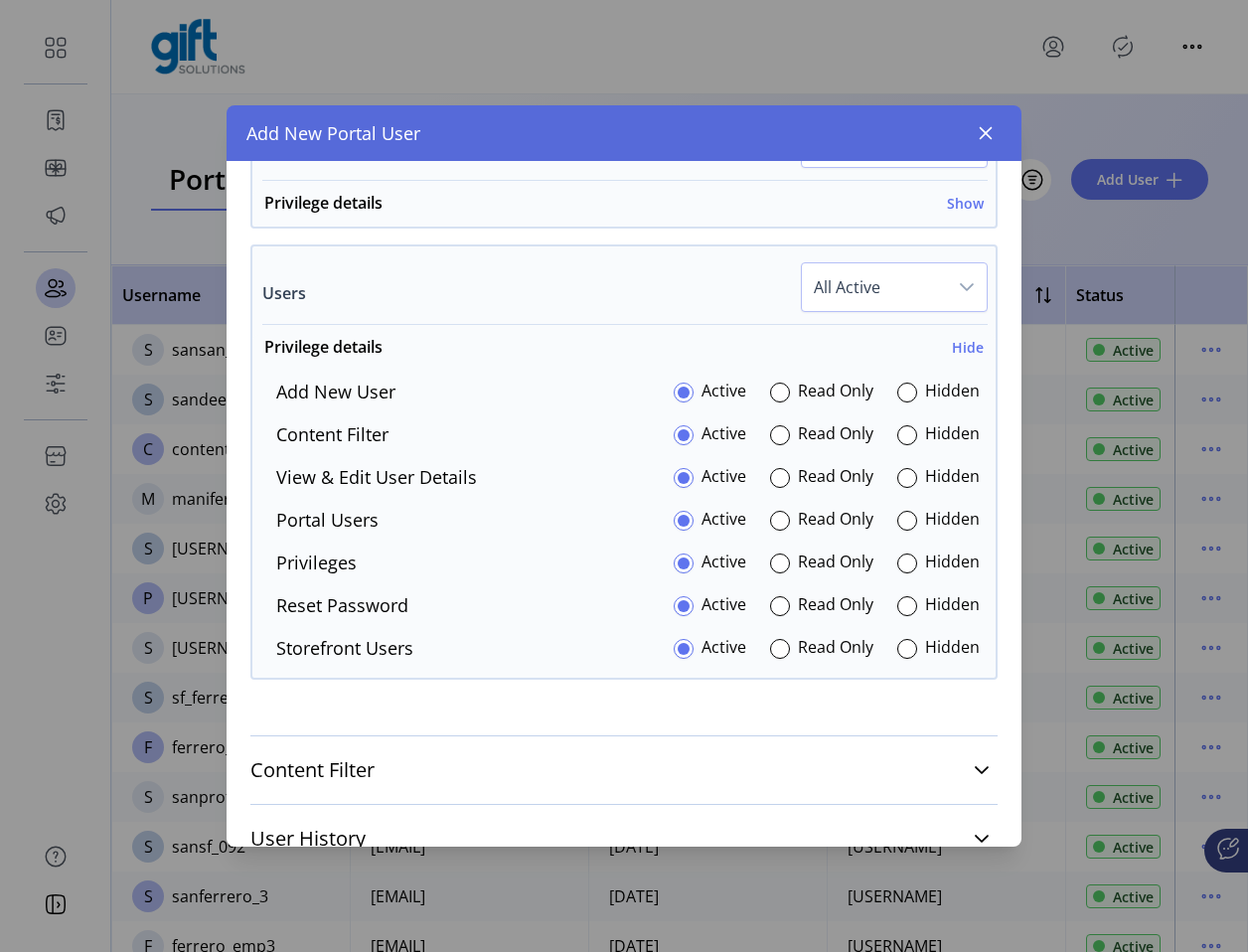 scroll, scrollTop: 1754, scrollLeft: 0, axis: vertical 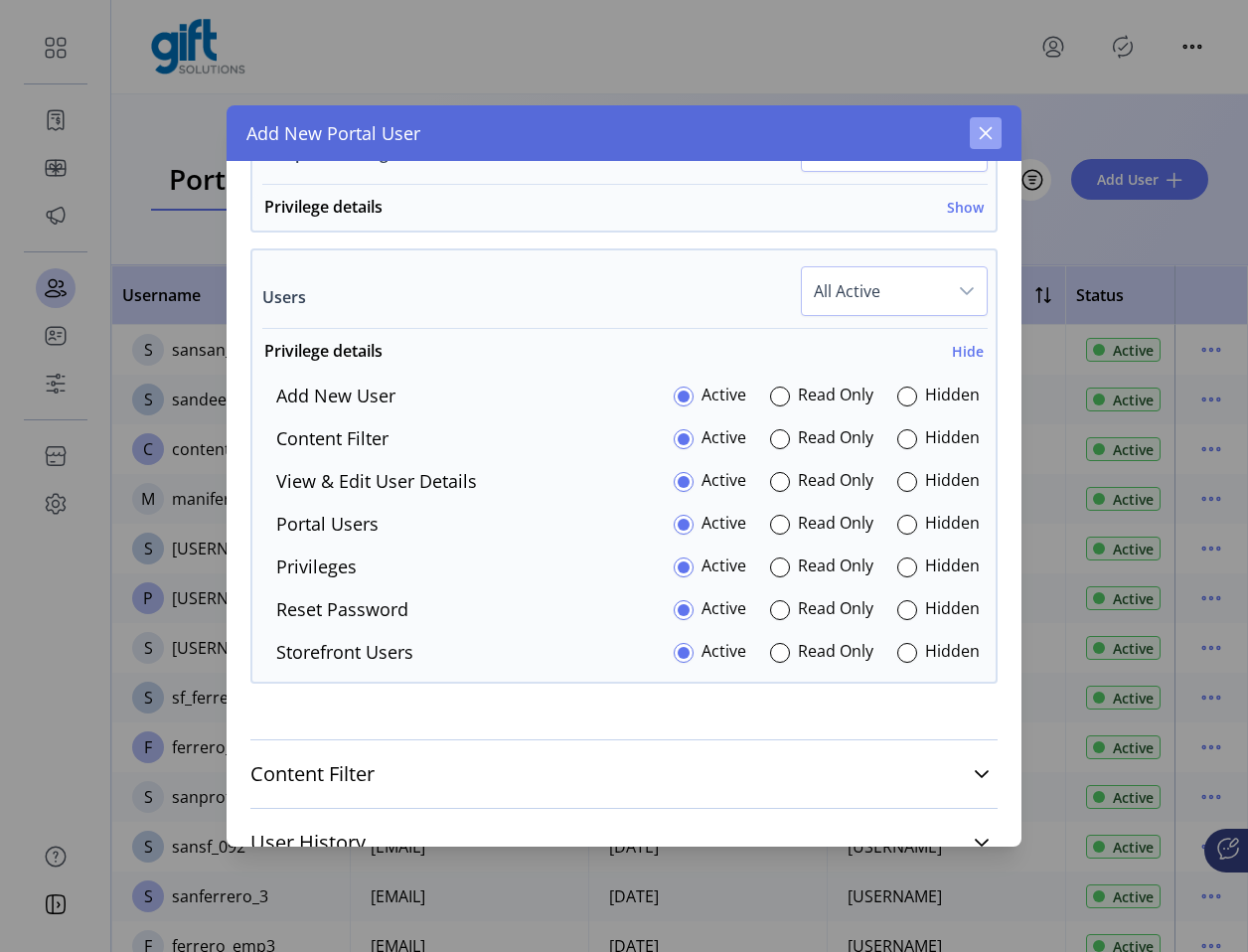 click 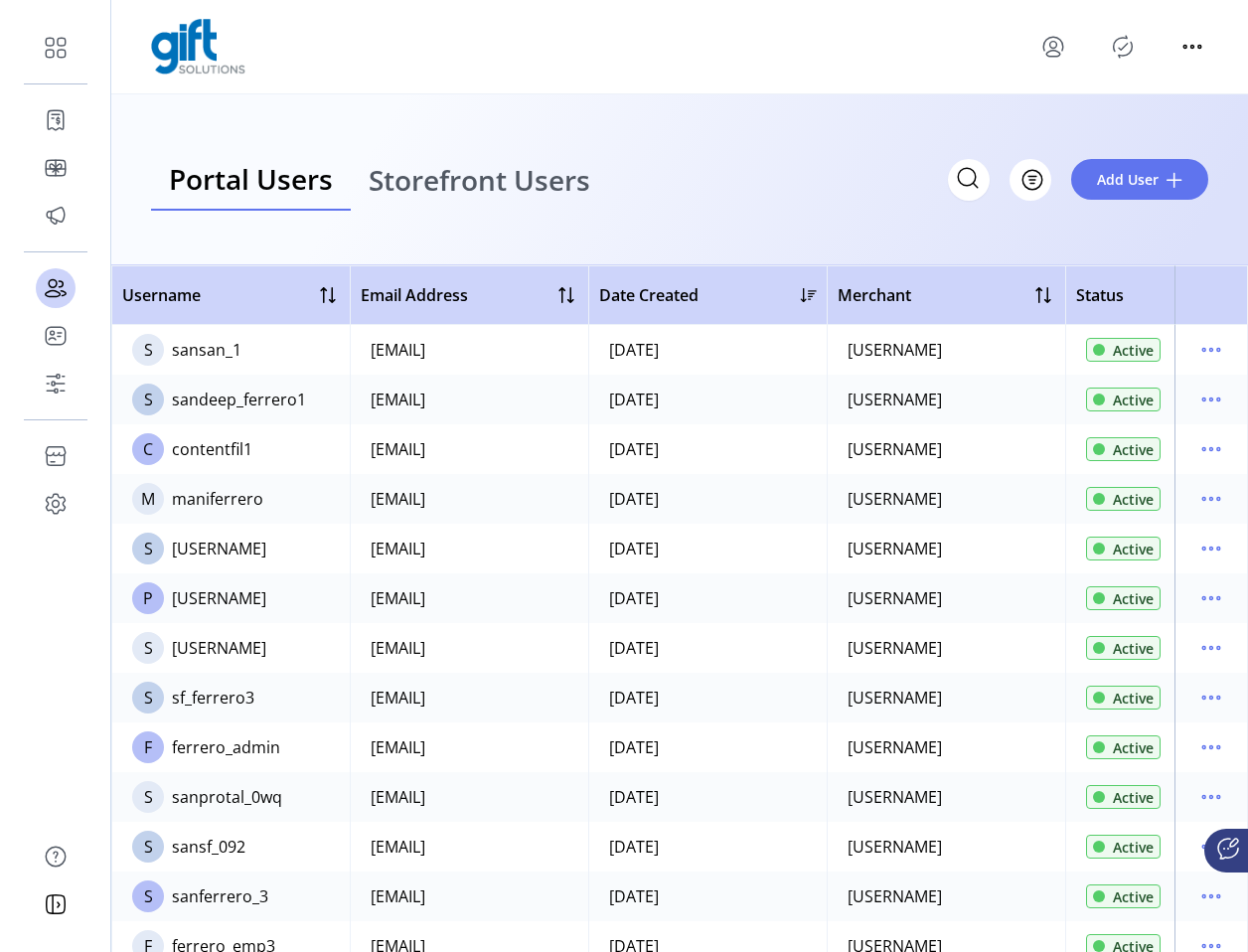 scroll, scrollTop: 4431, scrollLeft: 0, axis: vertical 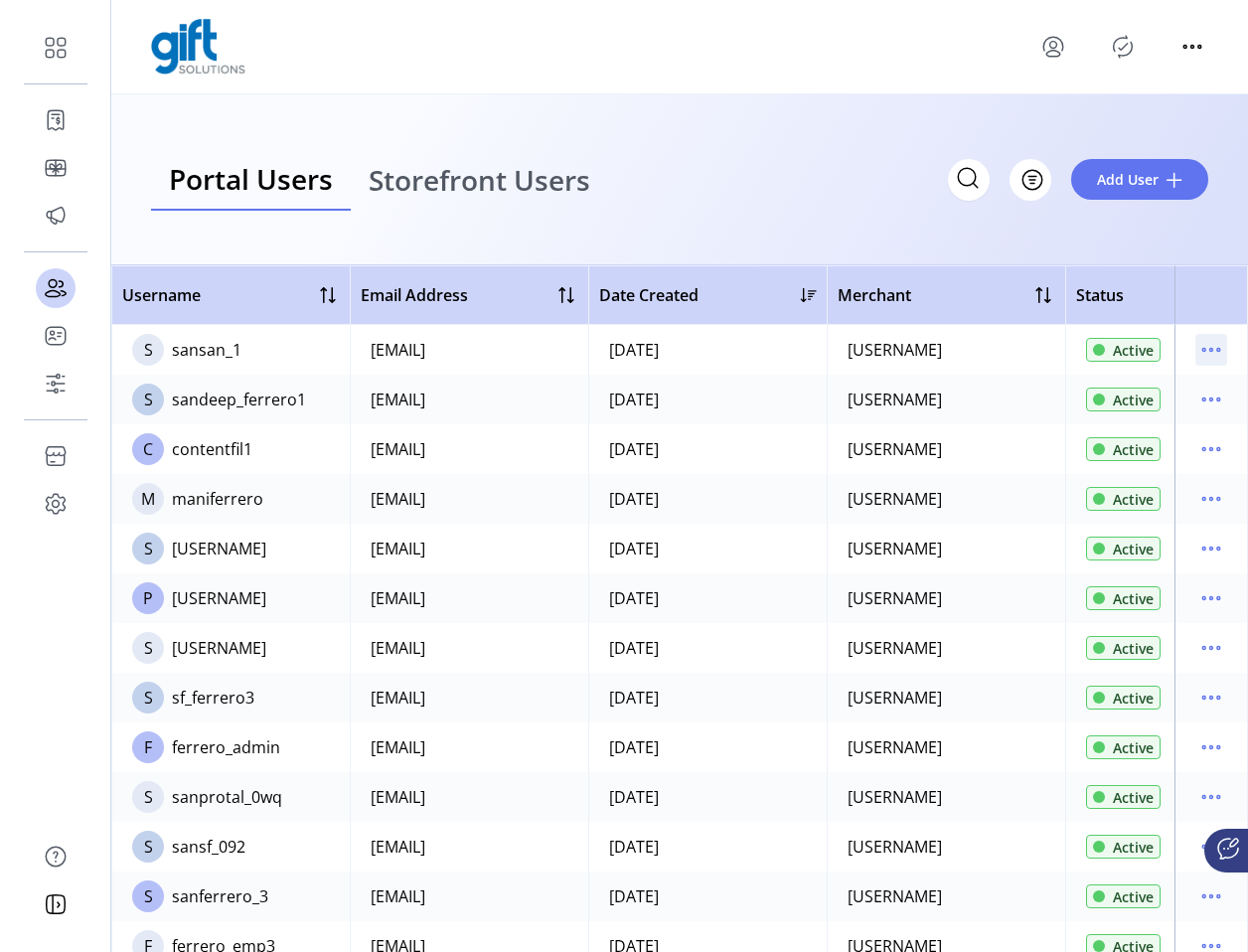 click 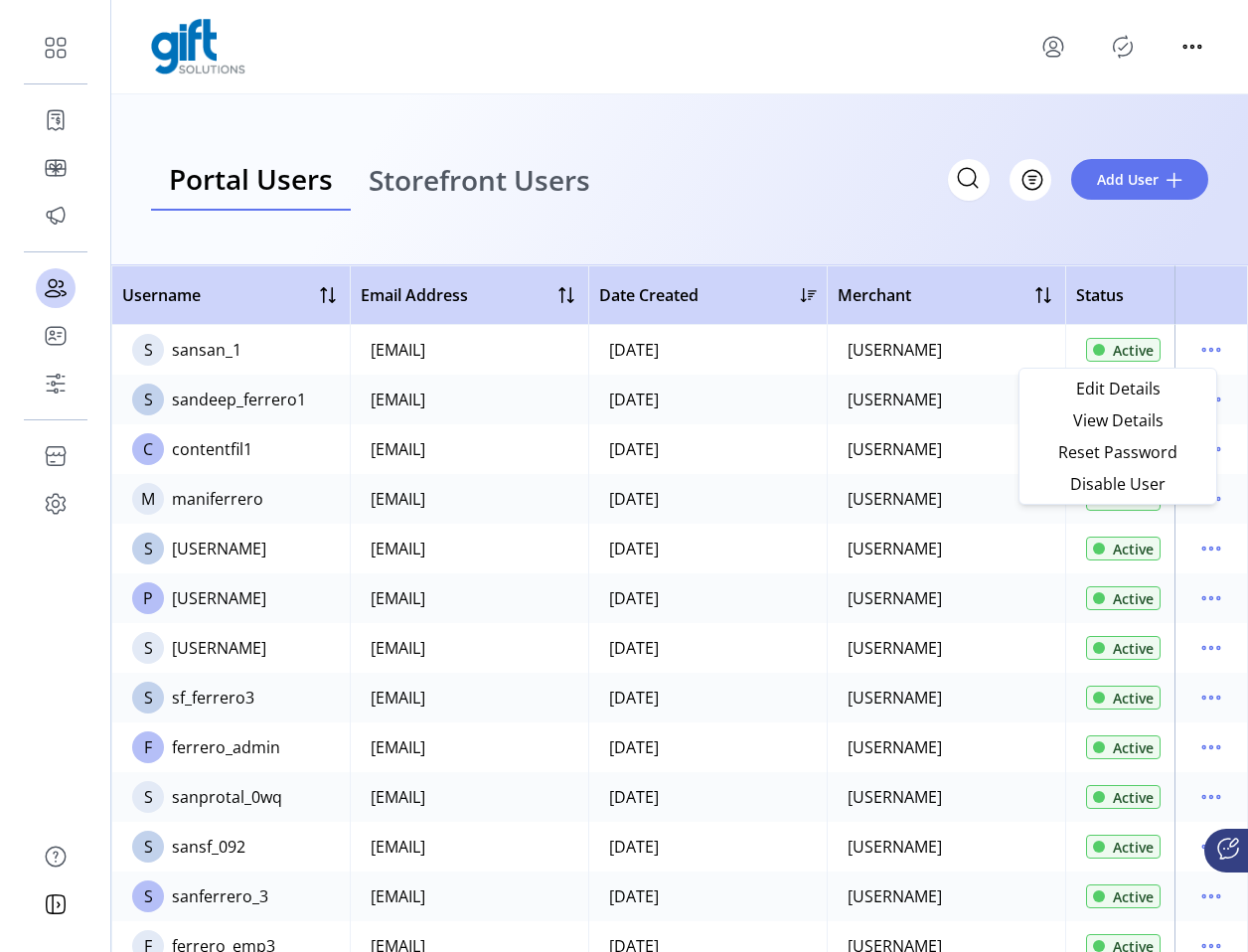 click on "[USERNAME]" 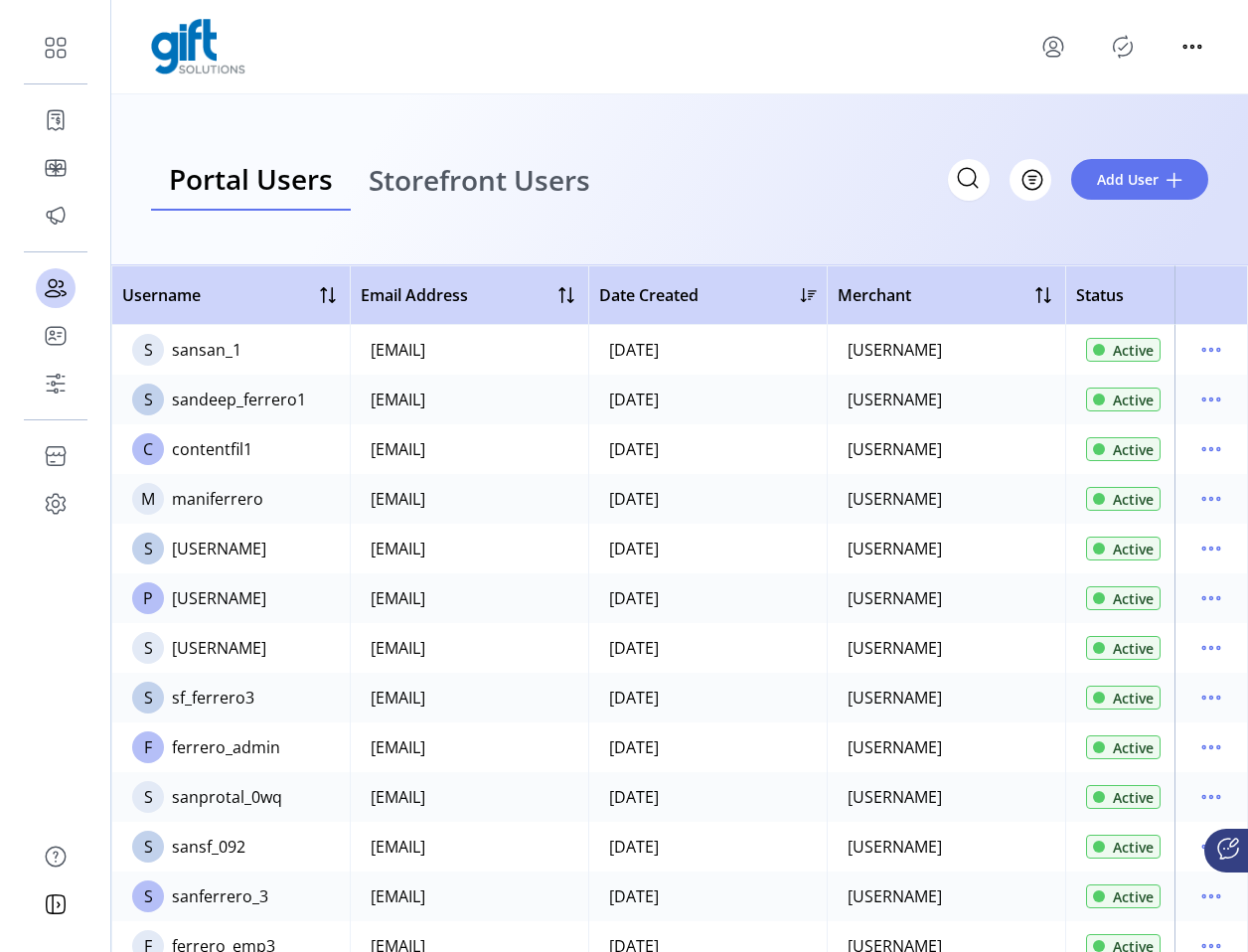 click on "Active" 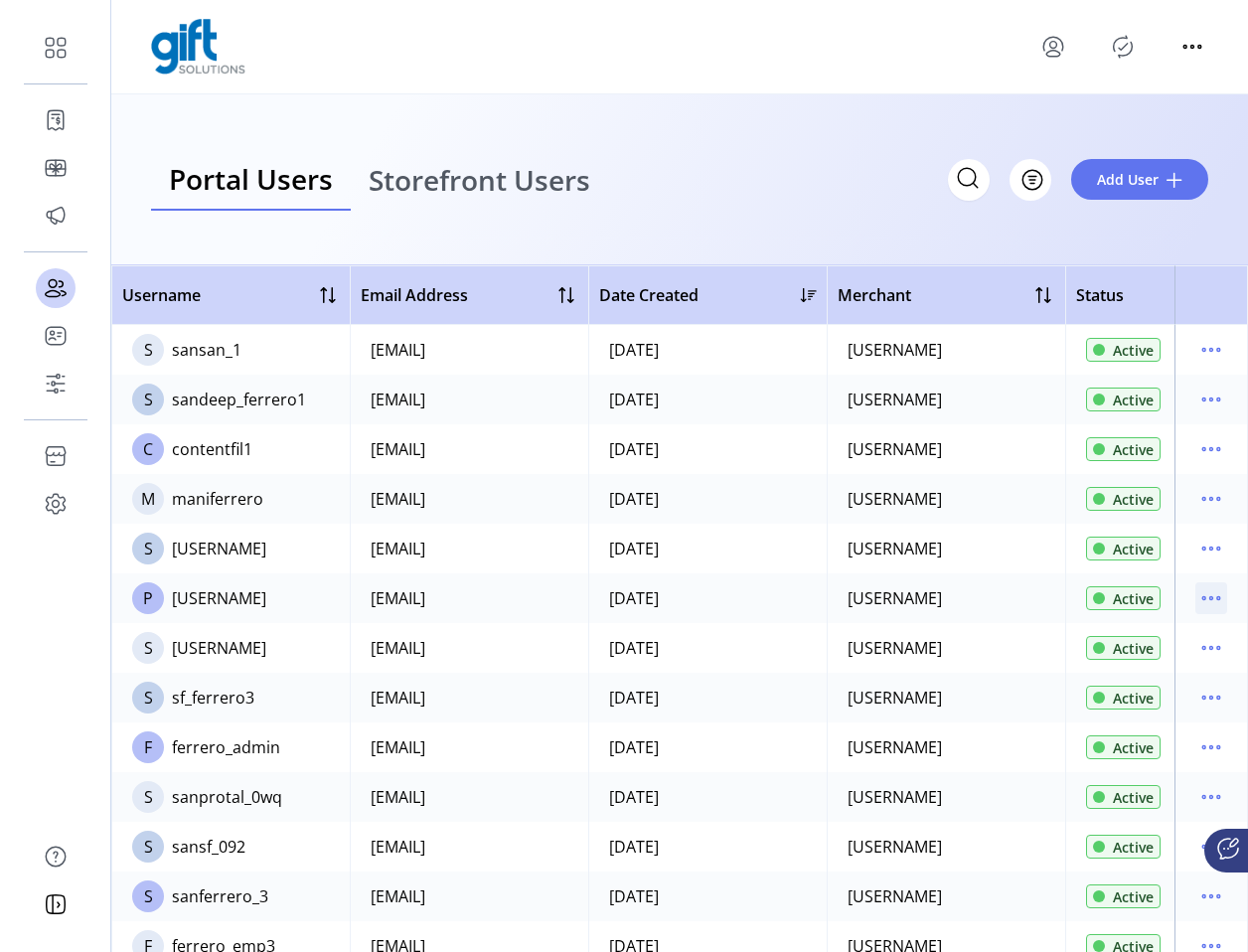 click 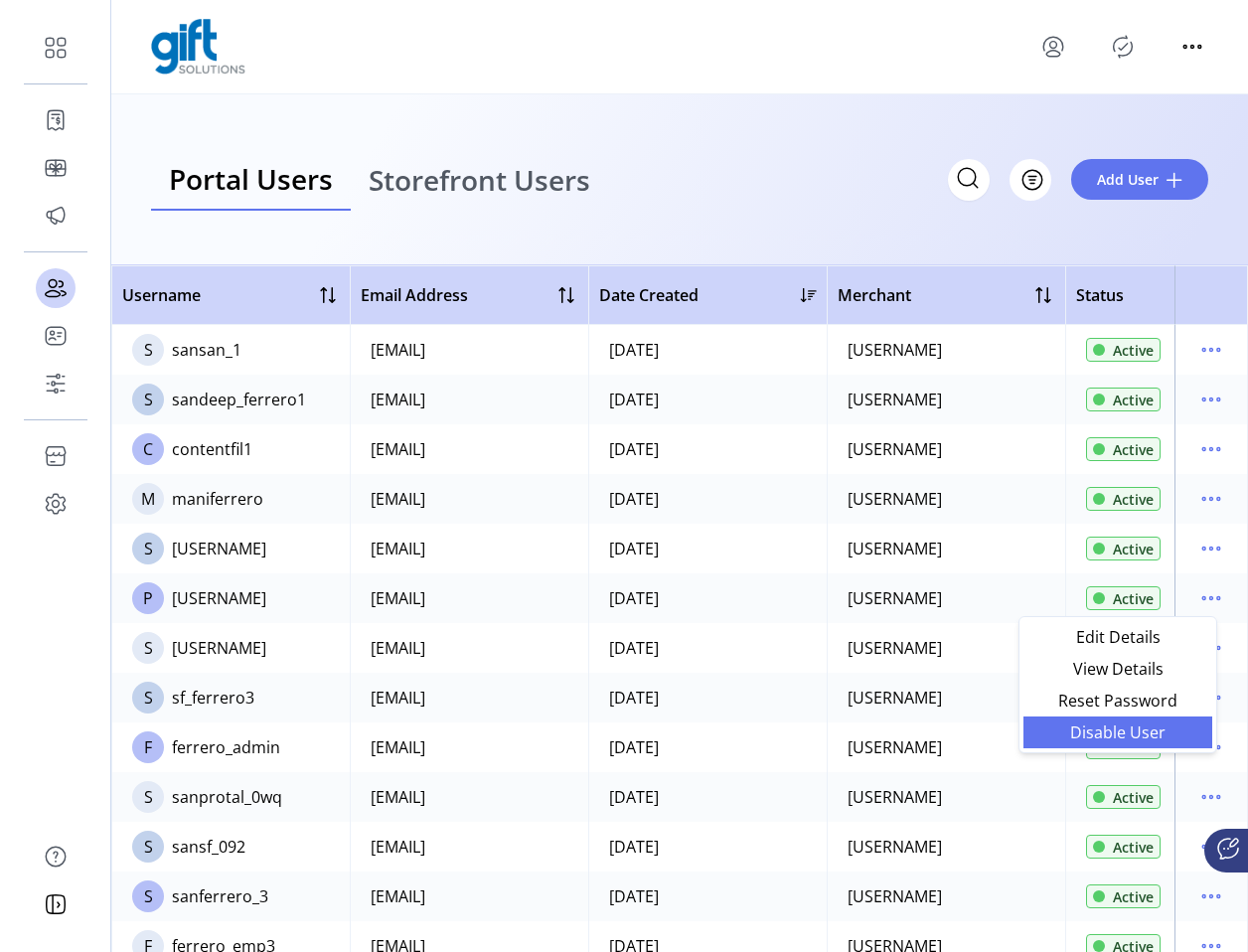 click on "Disable User" at bounding box center (1118, 732) 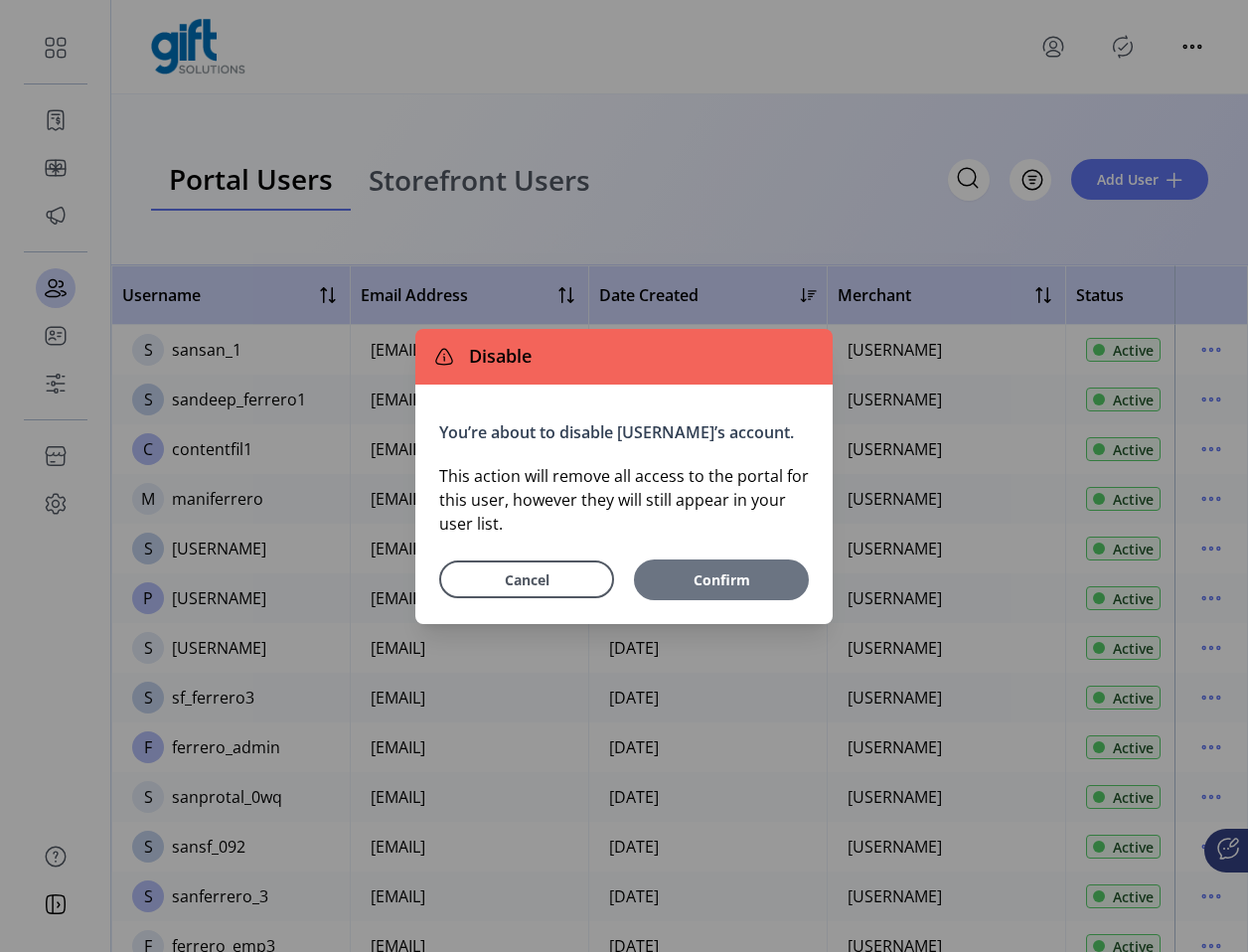 click on "Confirm" at bounding box center (721, 579) 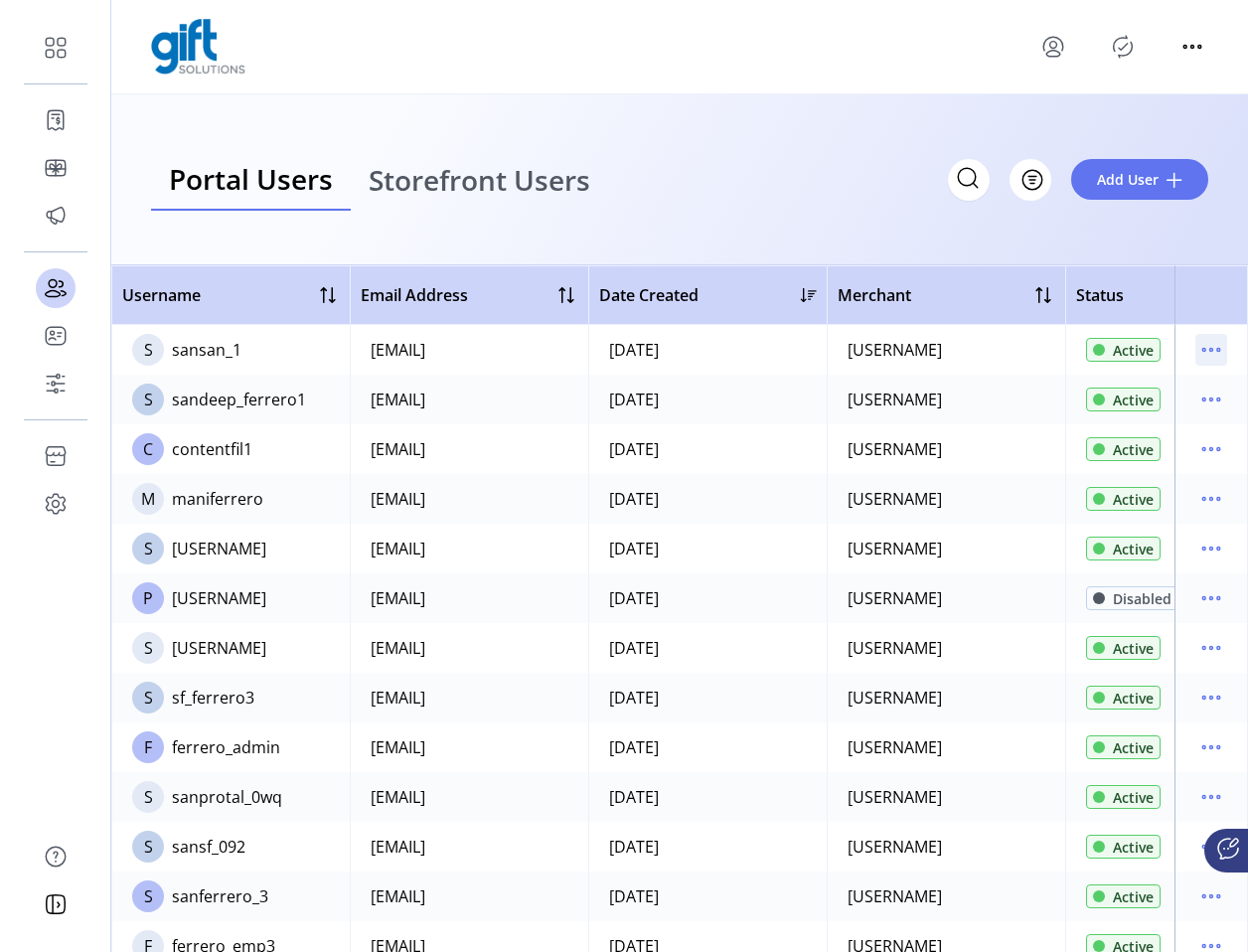 click 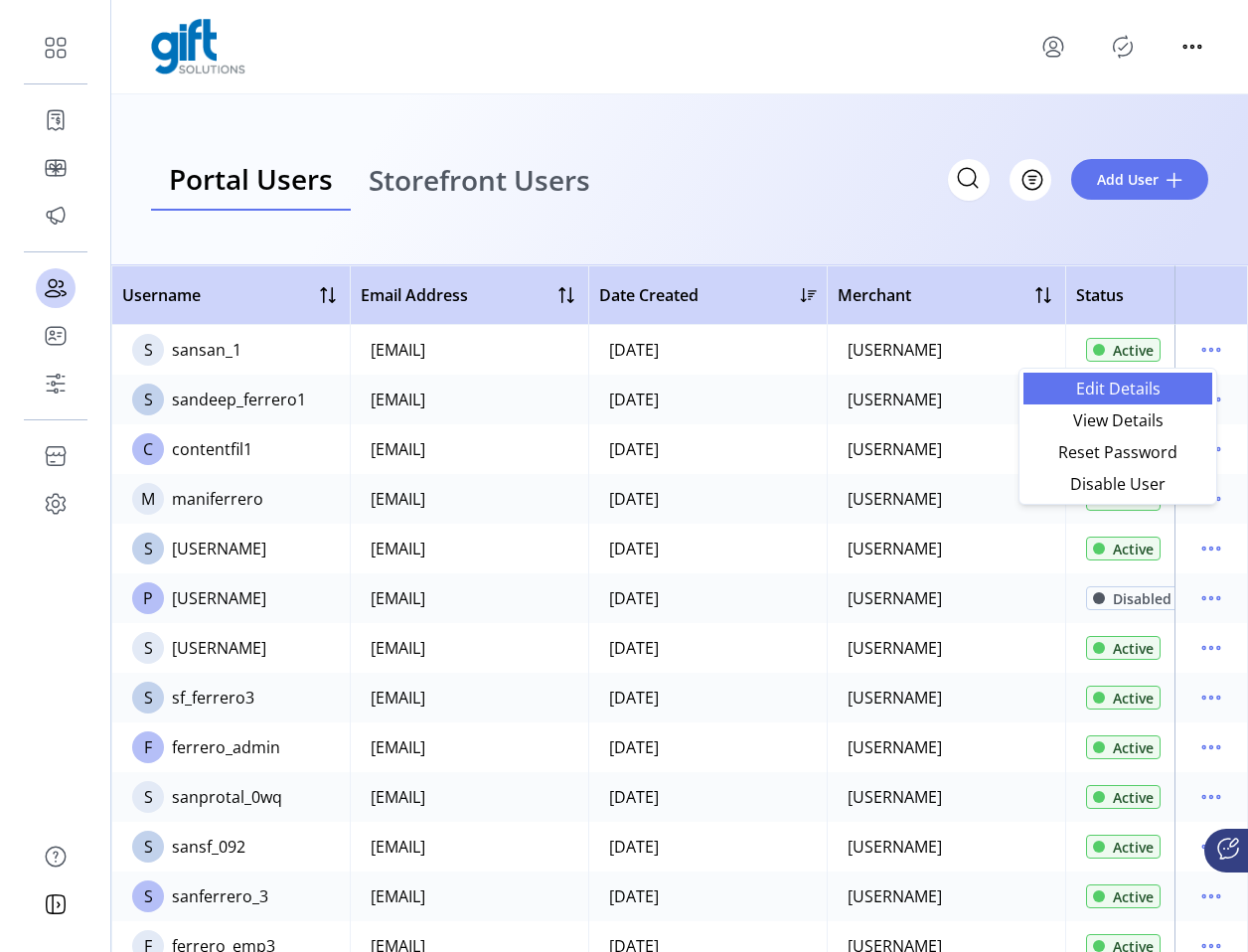 click on "Edit Details" at bounding box center (1118, 389) 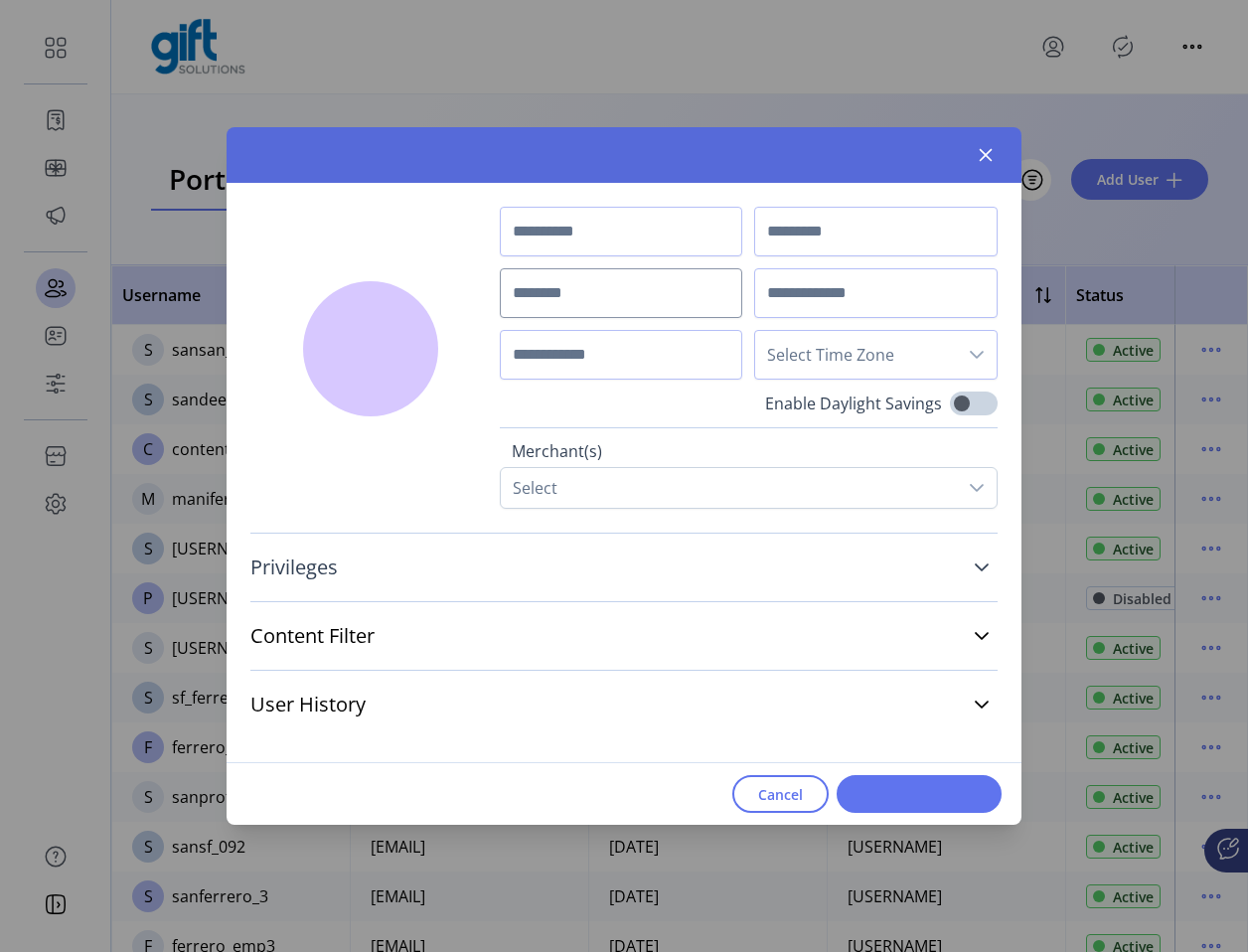 click on "Privileges" at bounding box center (624, 567) 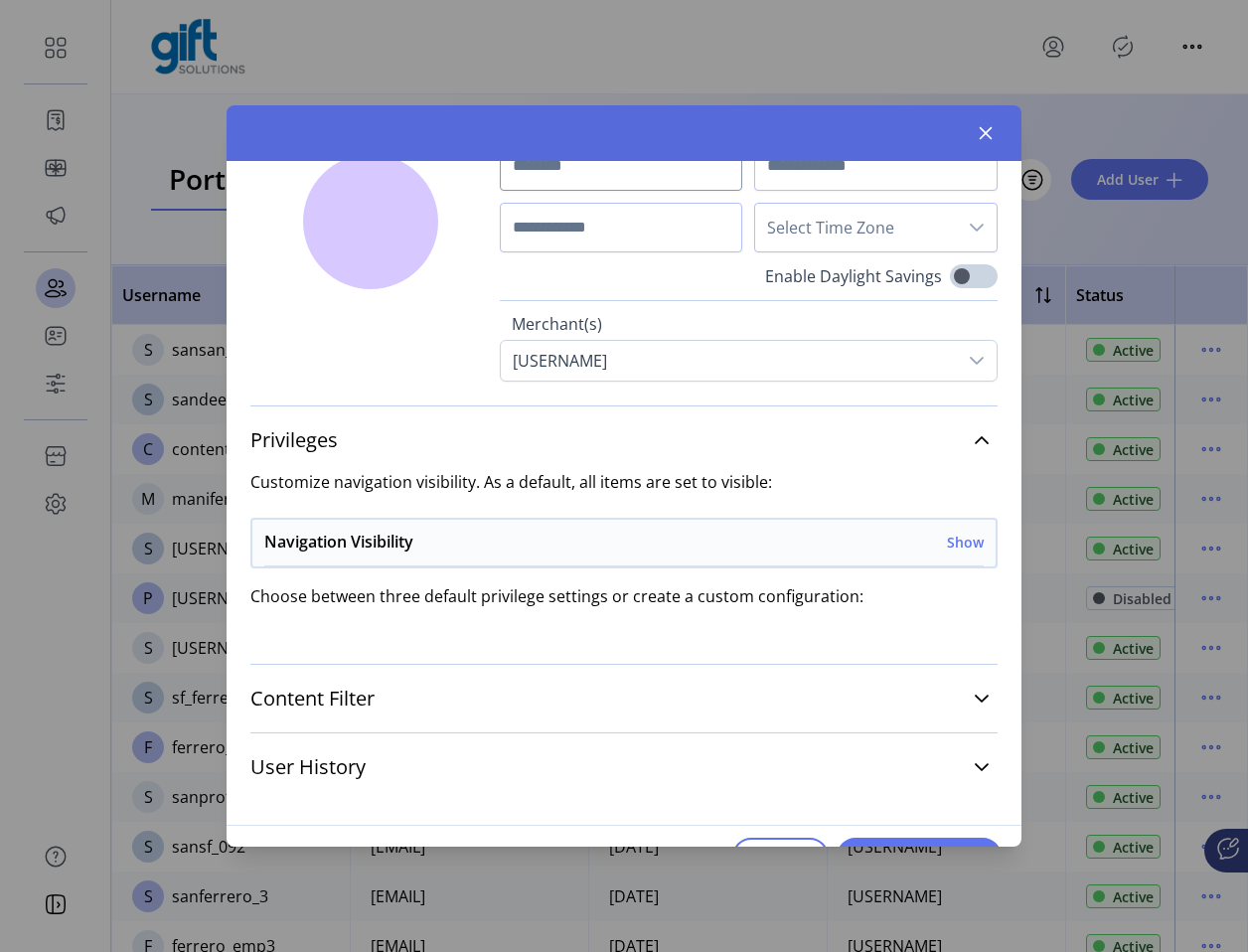 scroll, scrollTop: 146, scrollLeft: 0, axis: vertical 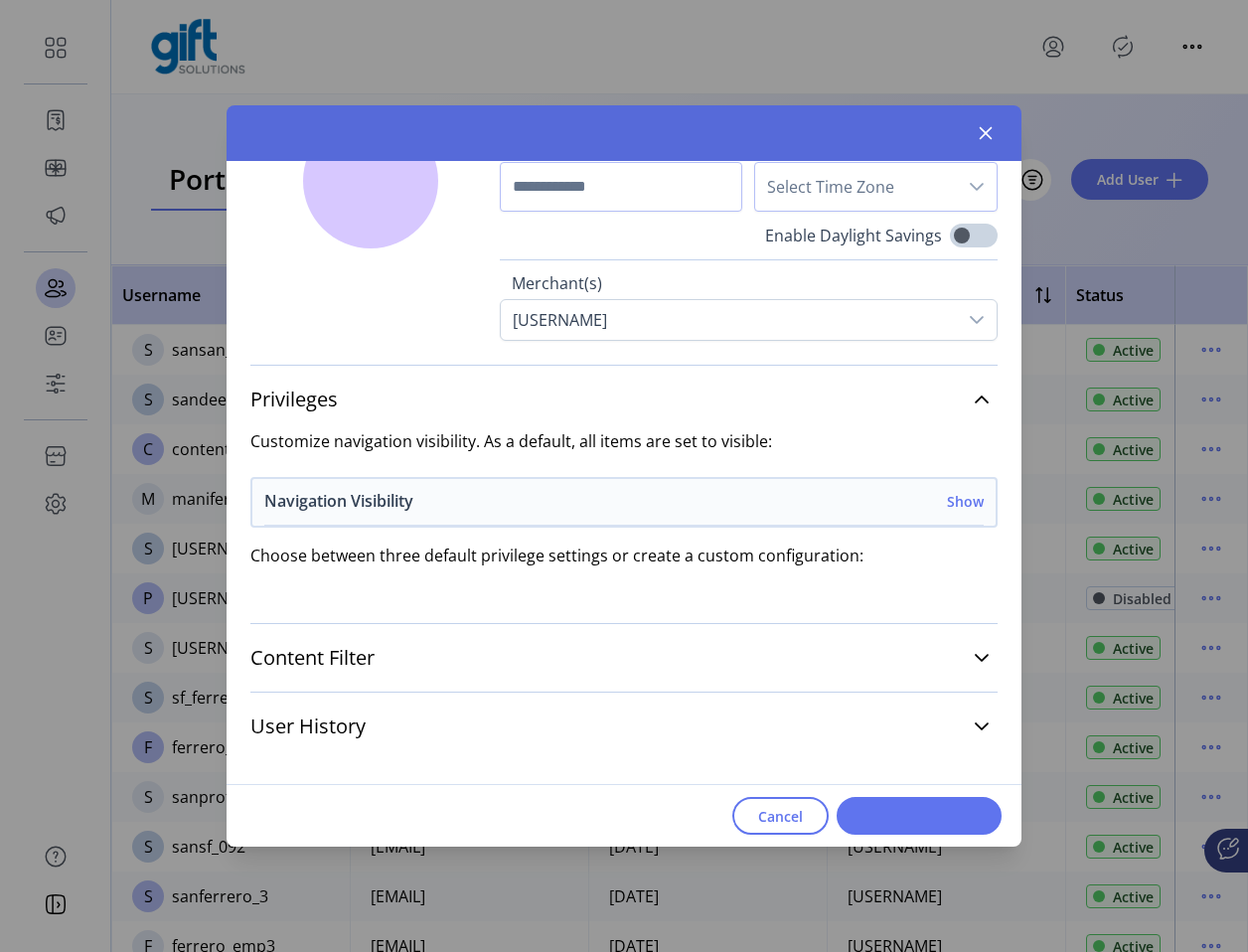 click on "Show" at bounding box center (965, 501) 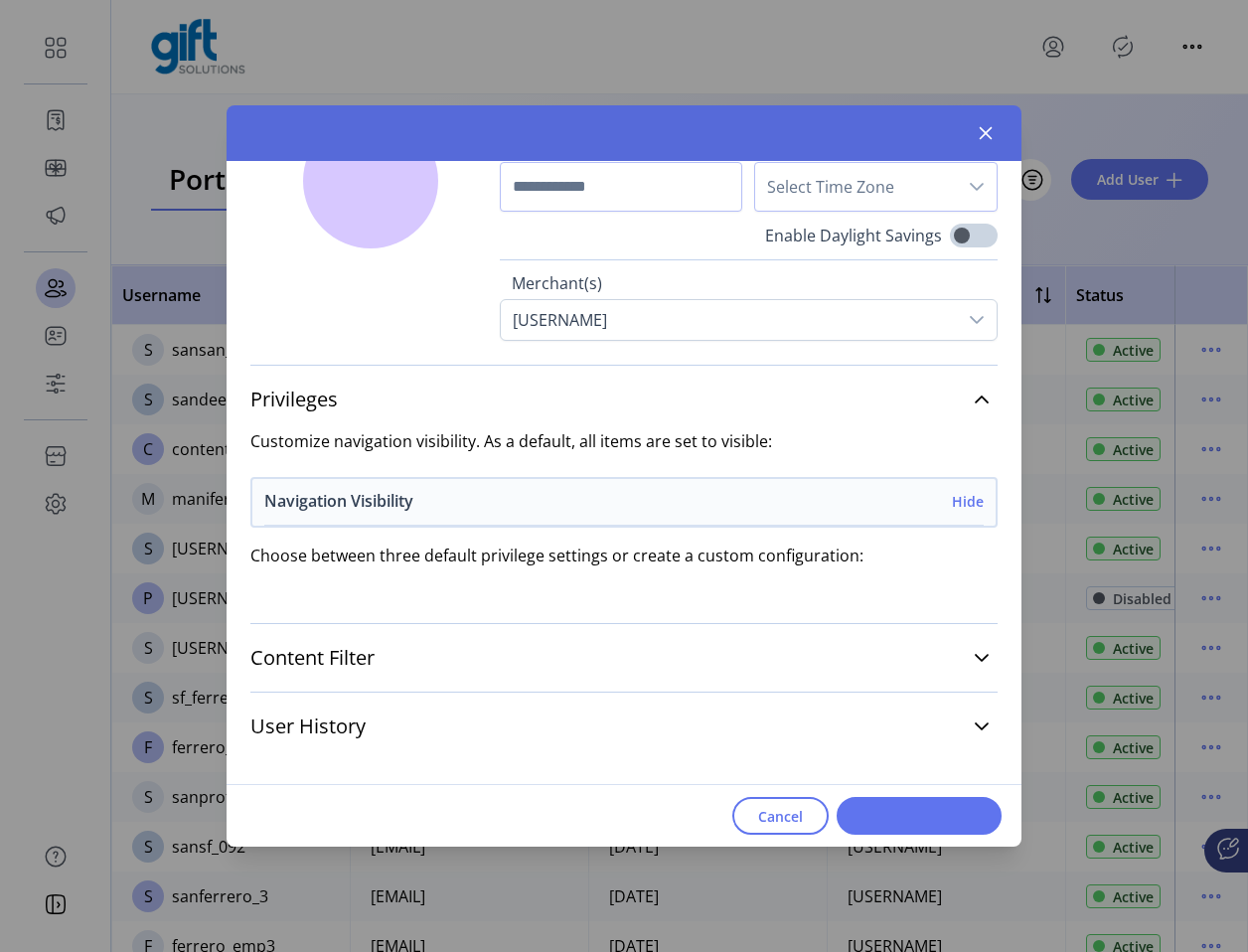 type on "****" 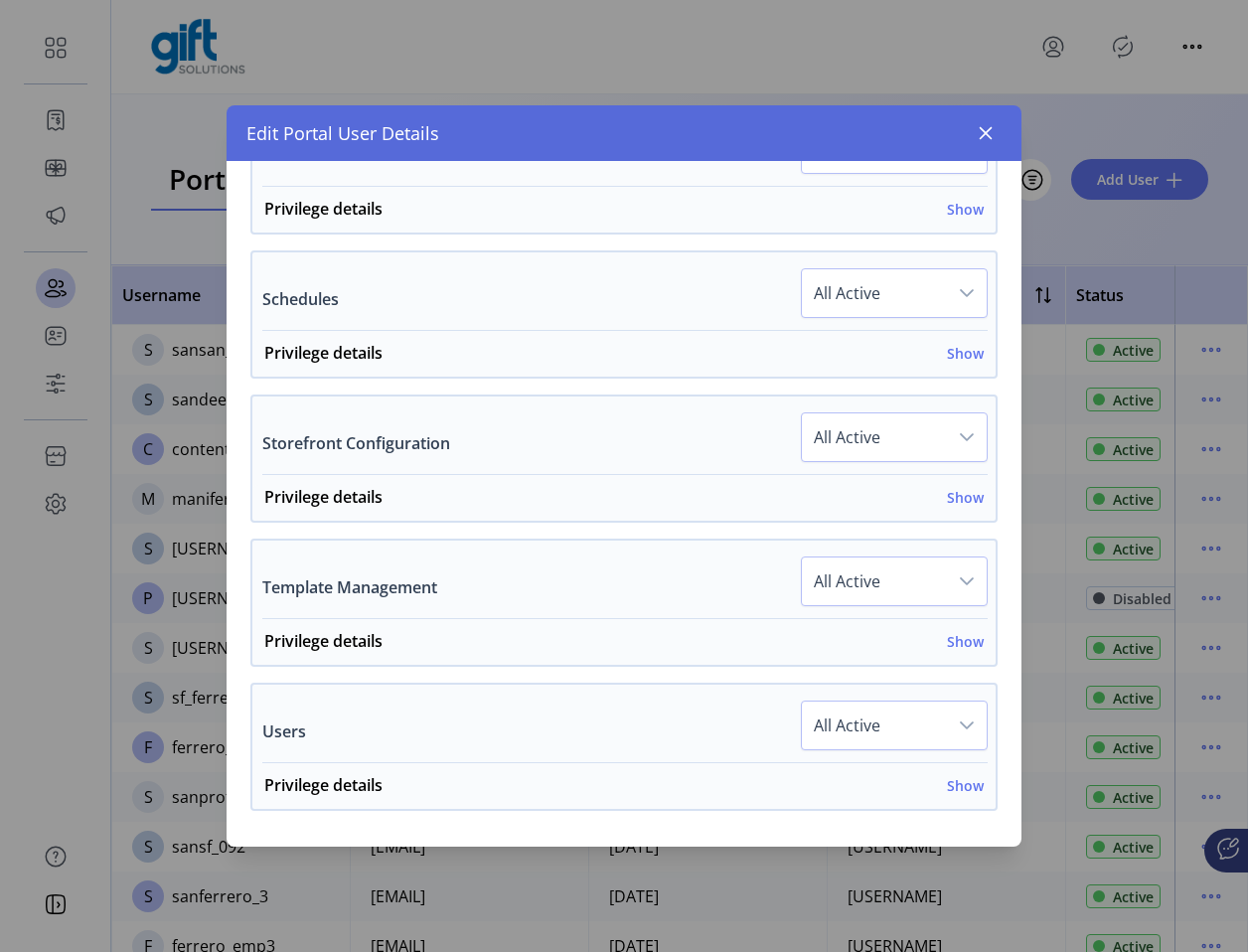 scroll, scrollTop: 1218, scrollLeft: 0, axis: vertical 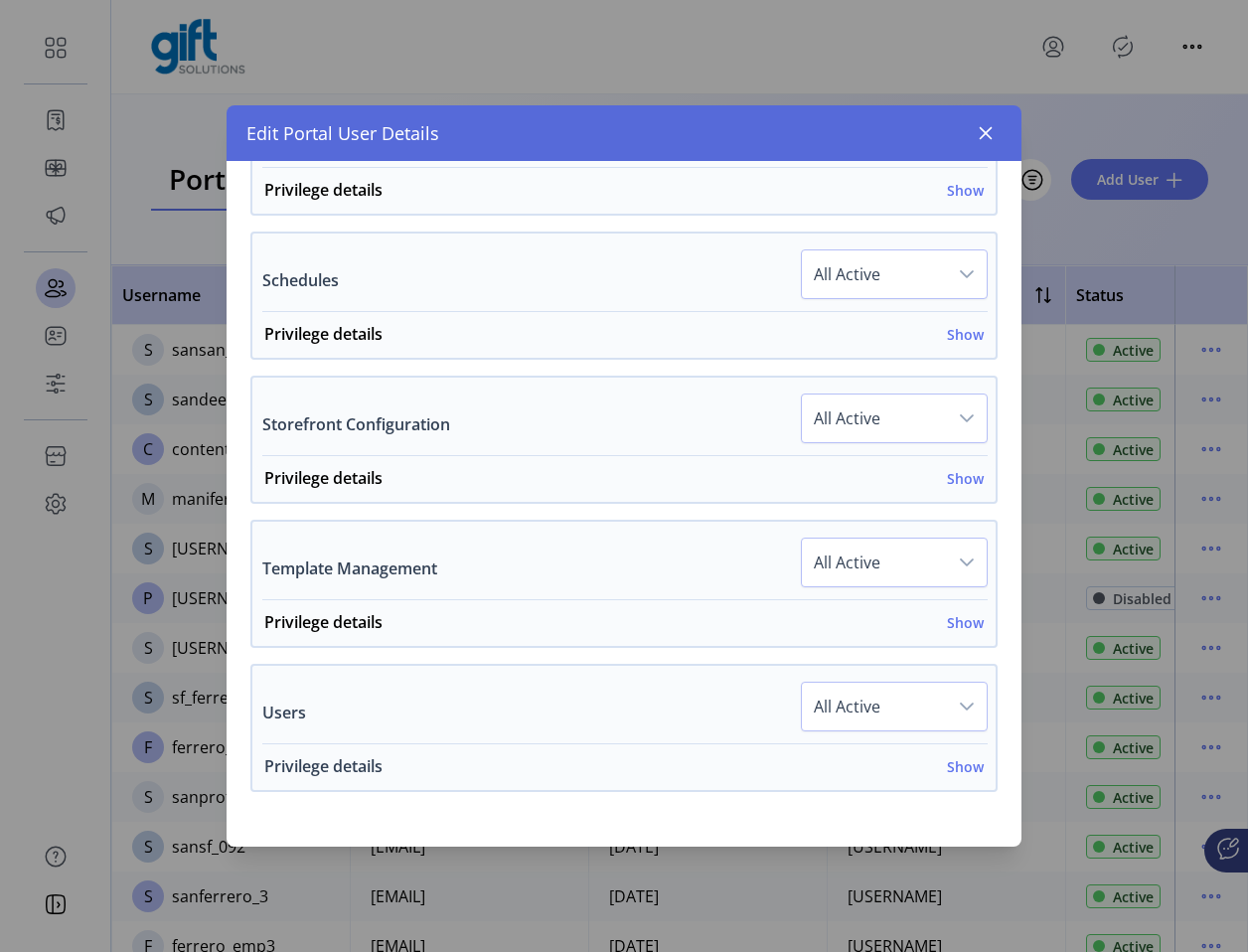 click on "Show" at bounding box center (965, 766) 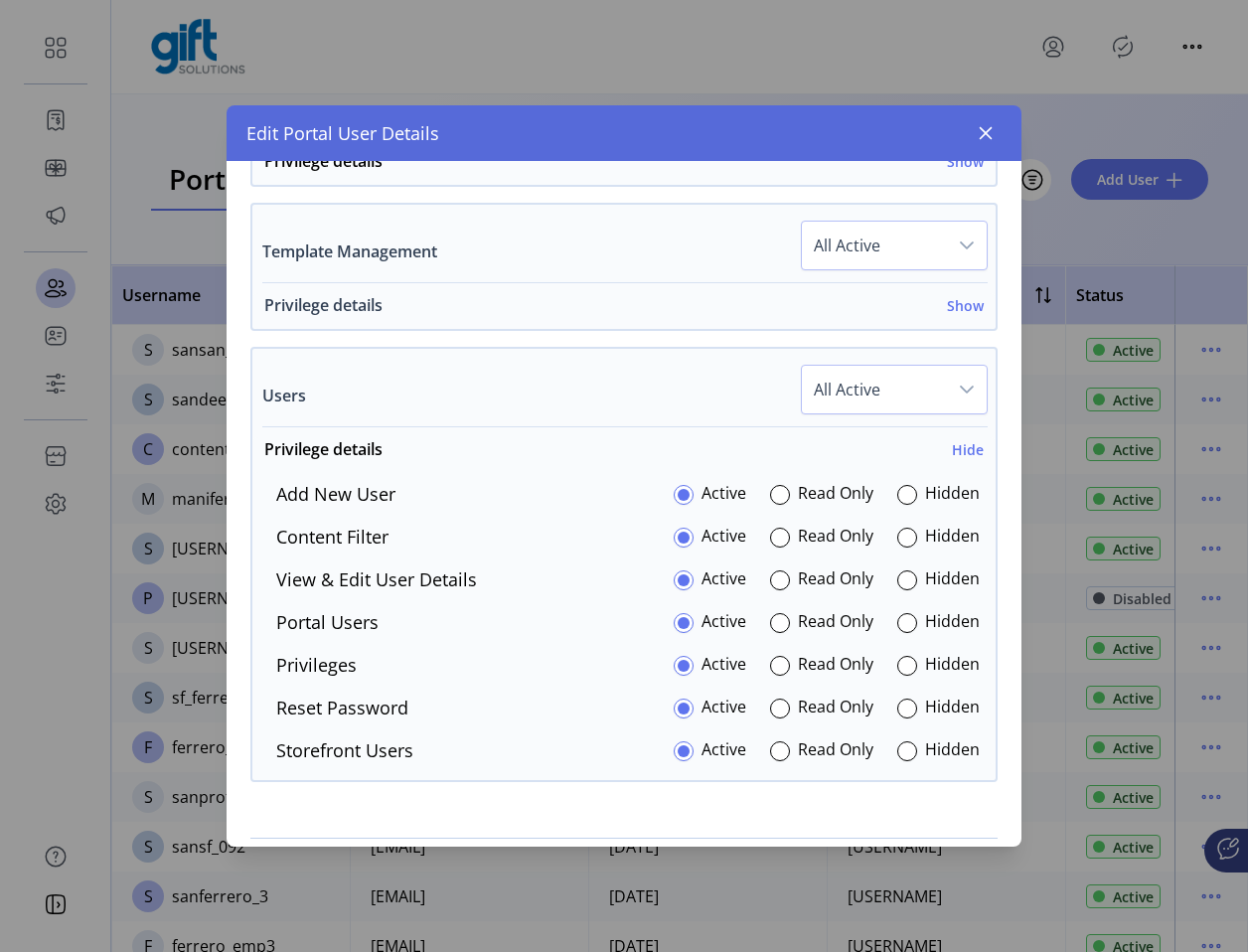 scroll, scrollTop: 1561, scrollLeft: 0, axis: vertical 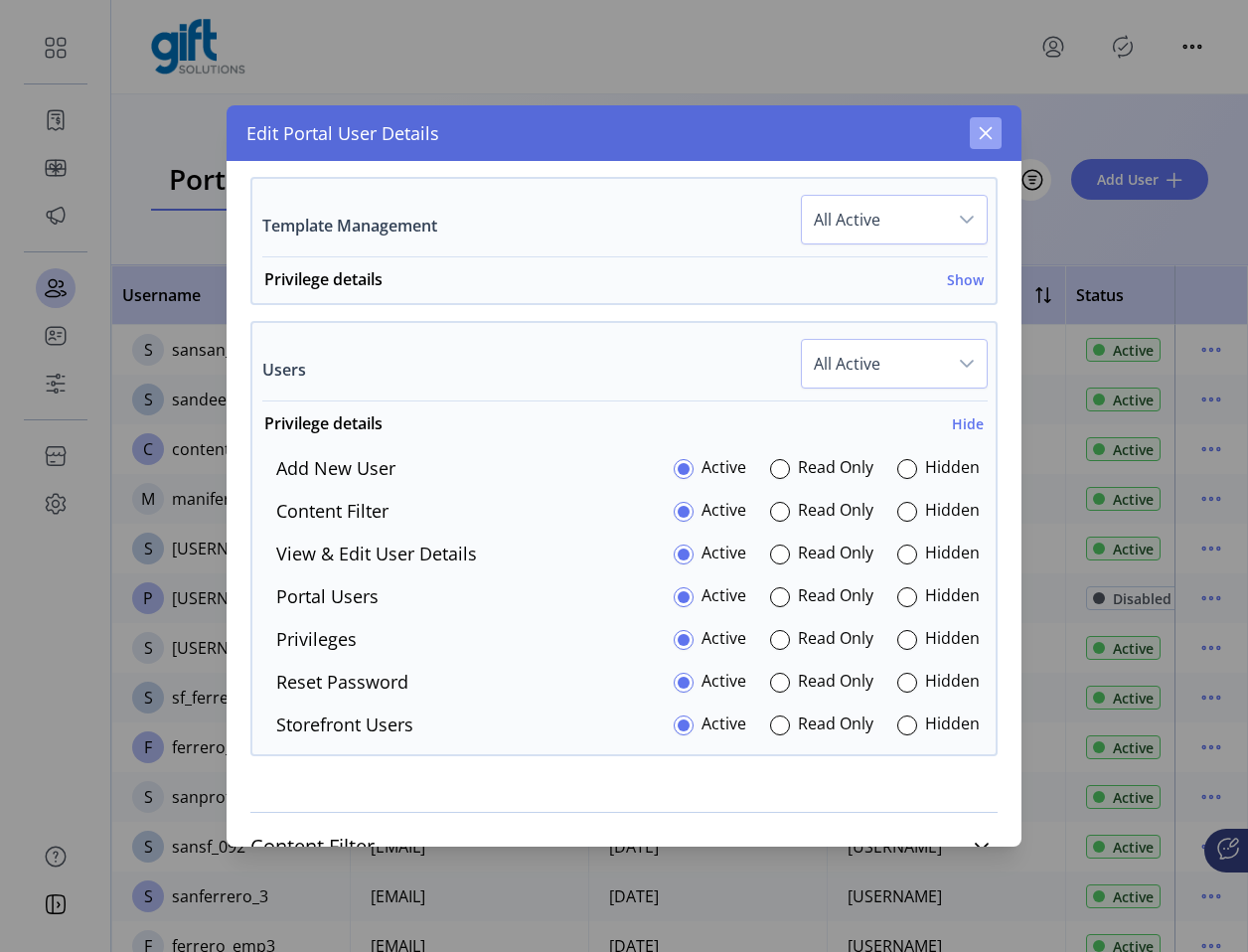 click 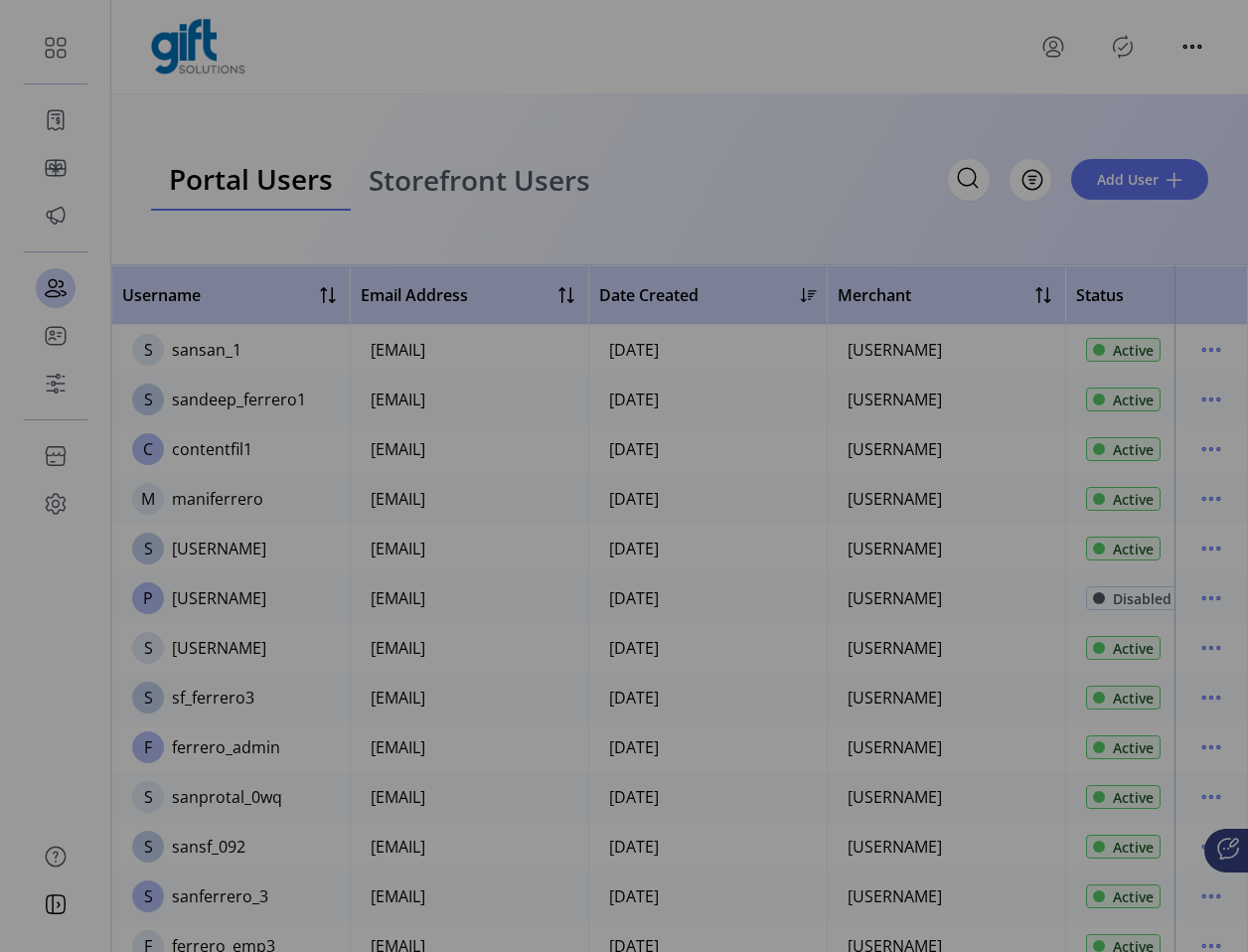 scroll, scrollTop: 4238, scrollLeft: 0, axis: vertical 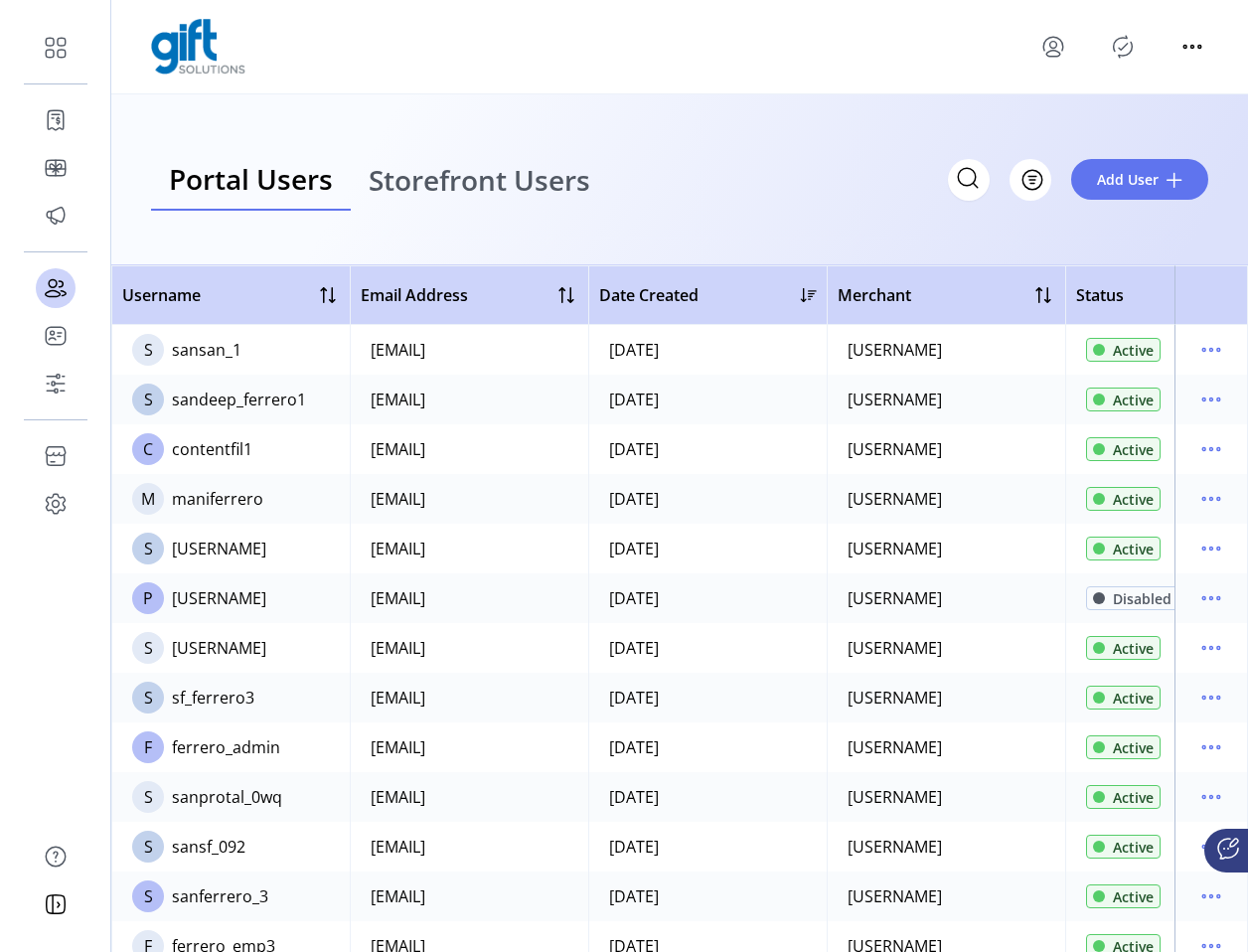 click on "Storefront Users" at bounding box center (479, 180) 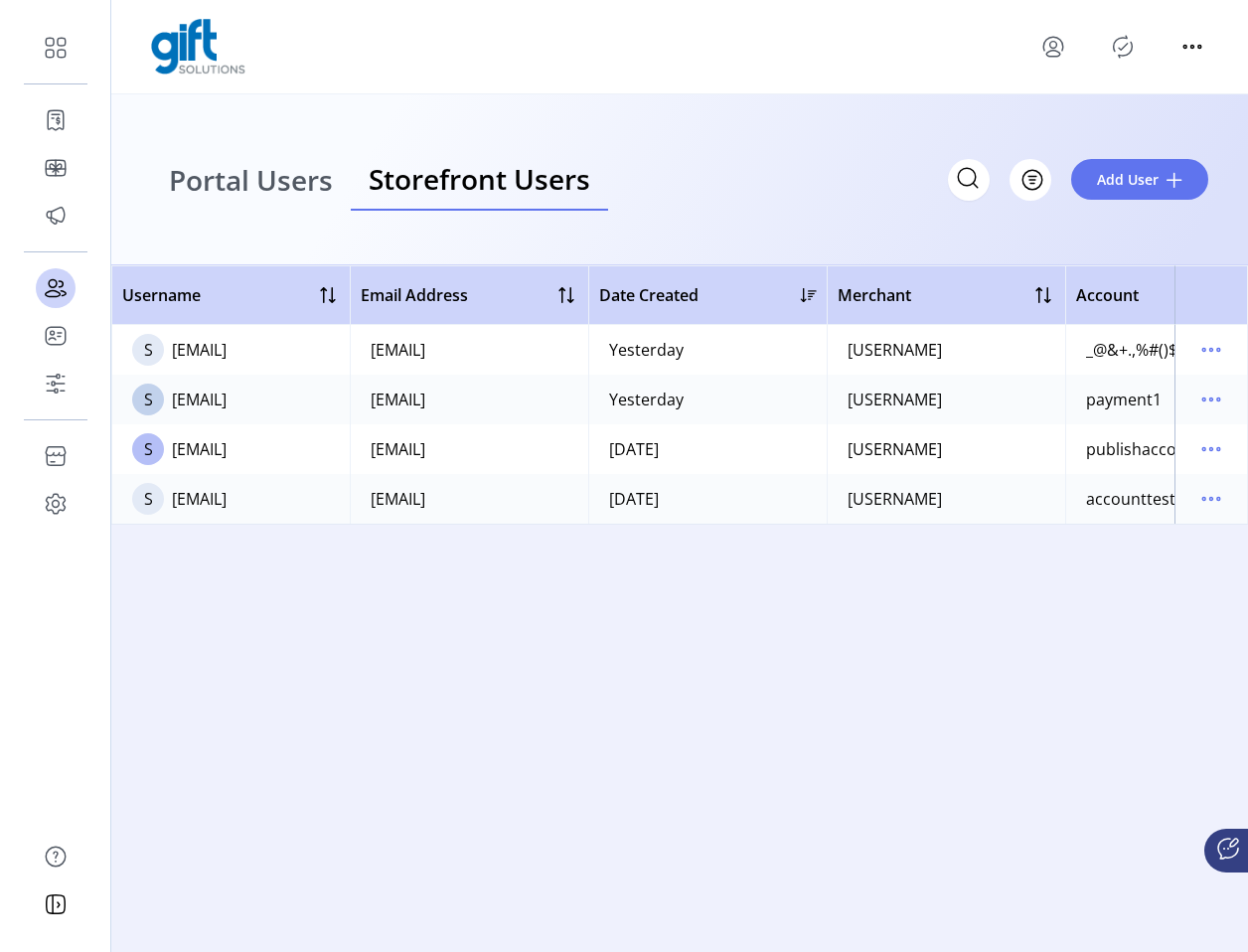 click on "Portal Users" at bounding box center [250, 180] 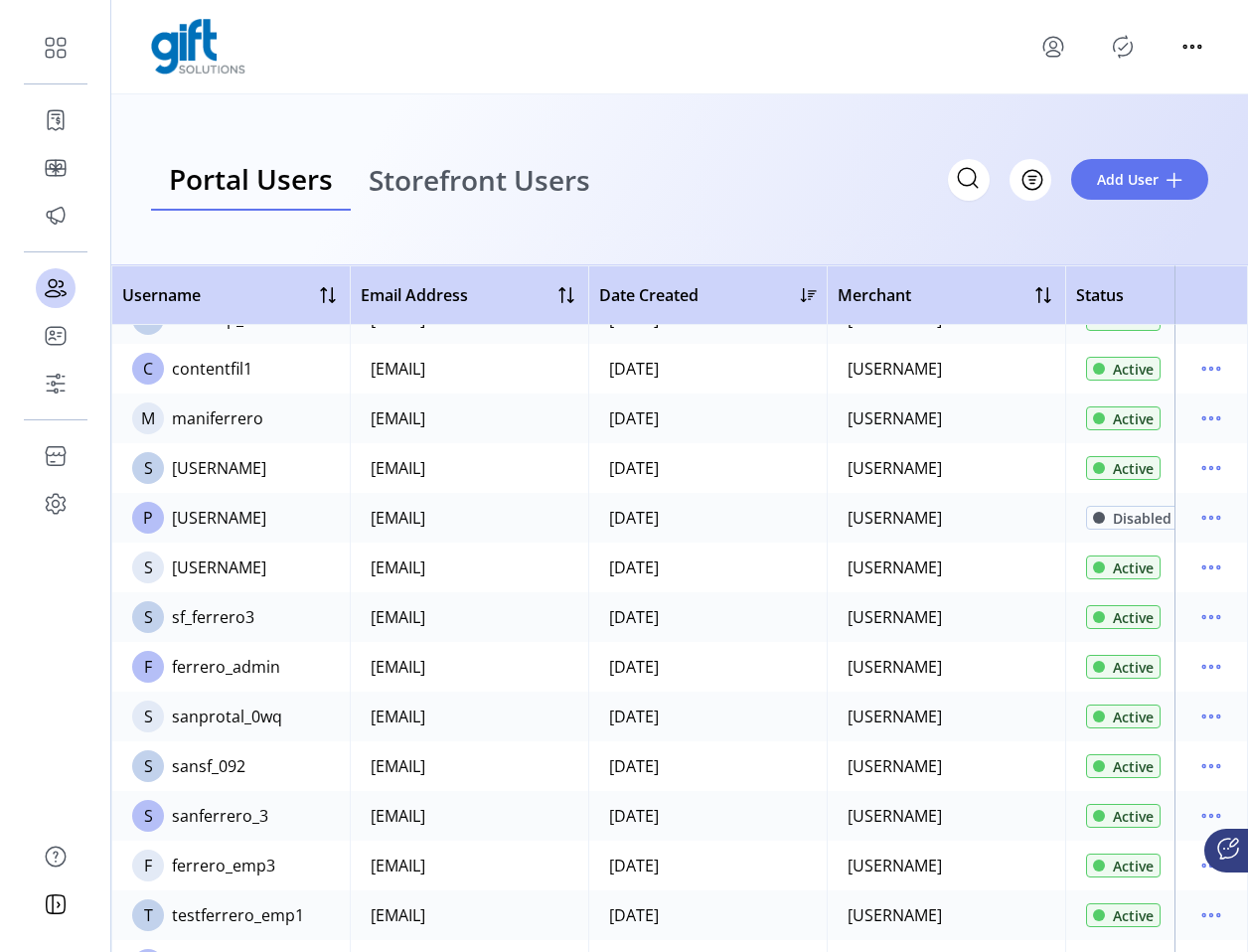 scroll, scrollTop: 184, scrollLeft: 0, axis: vertical 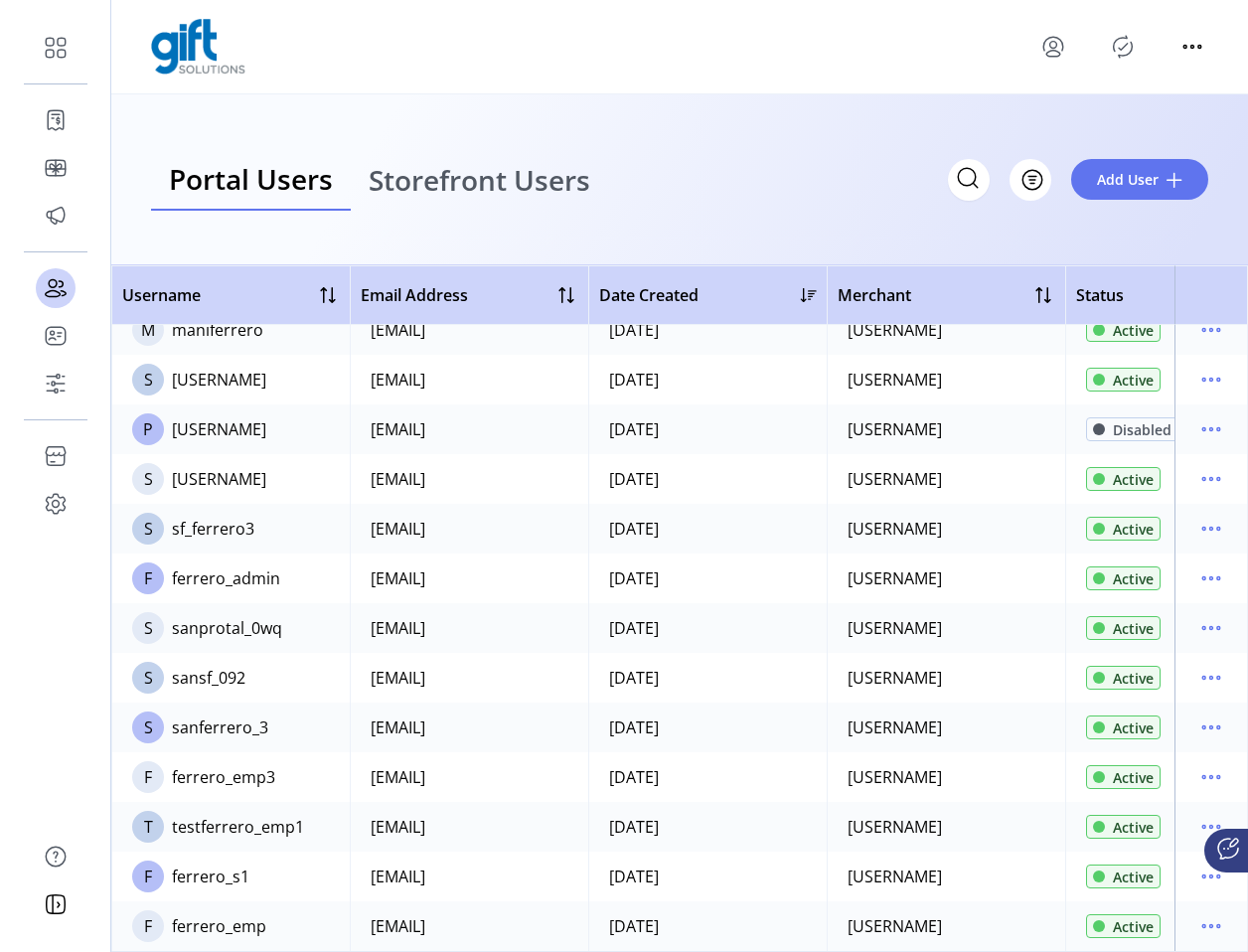 click 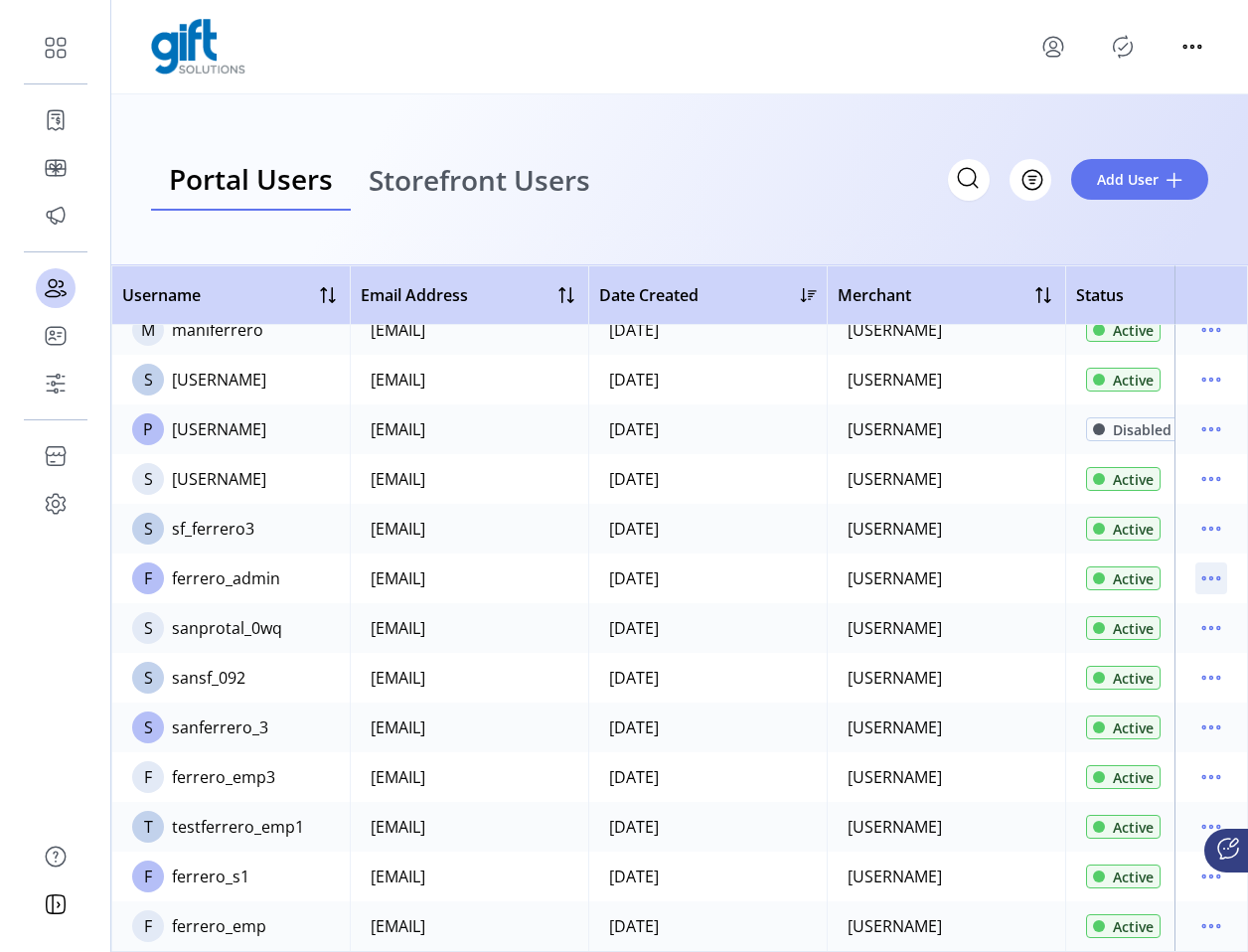 click 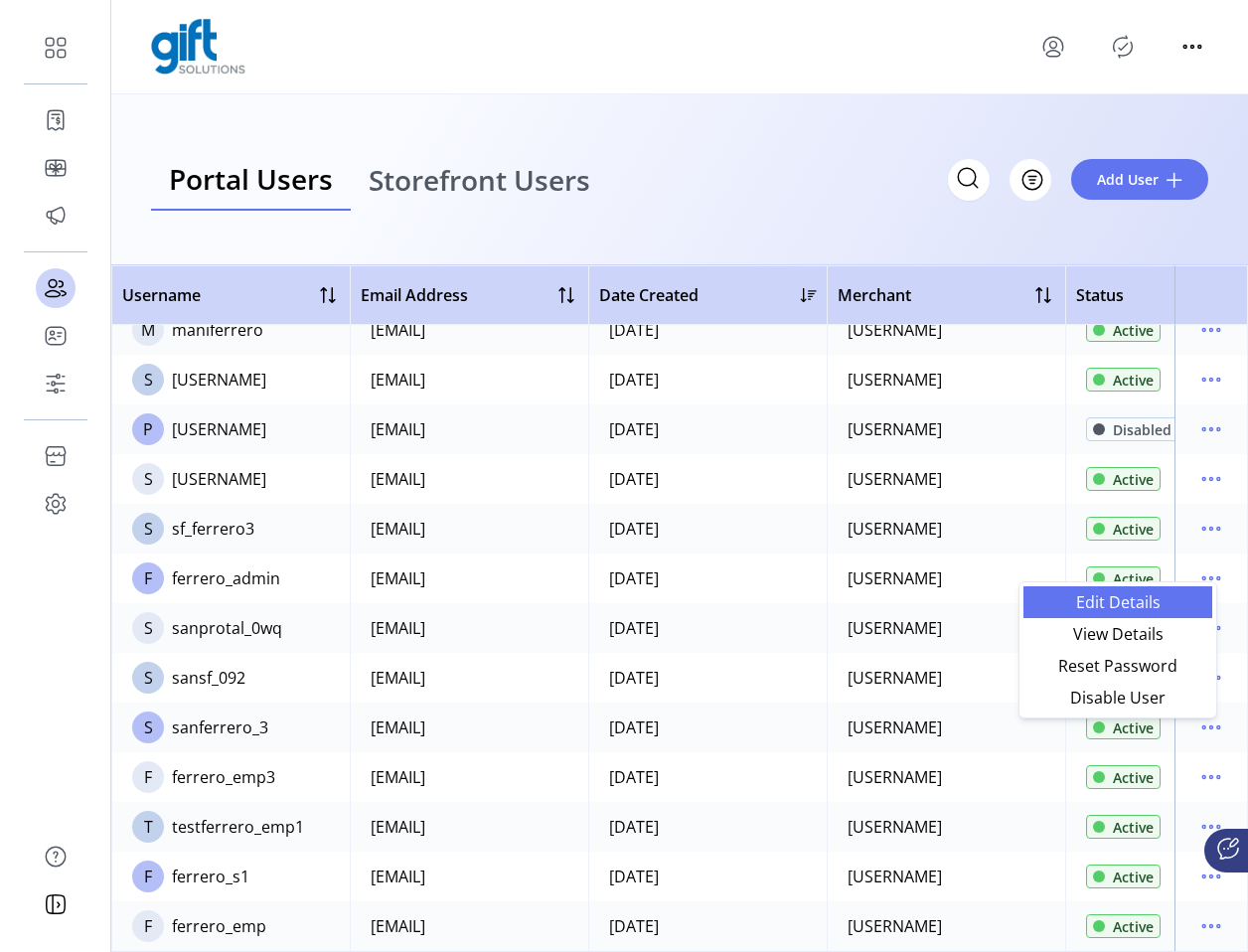 click on "Edit Details" at bounding box center [1118, 602] 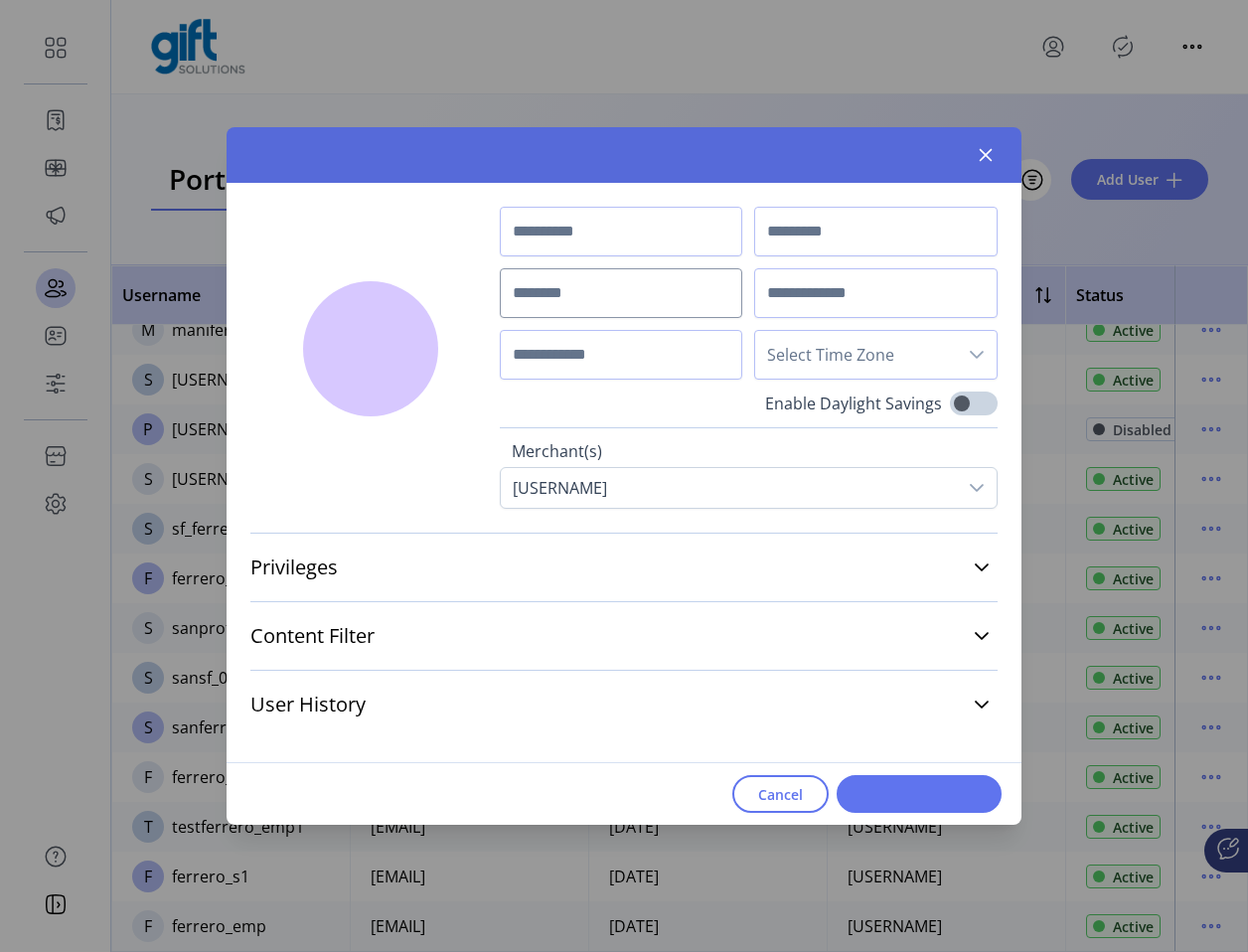type on "**********" 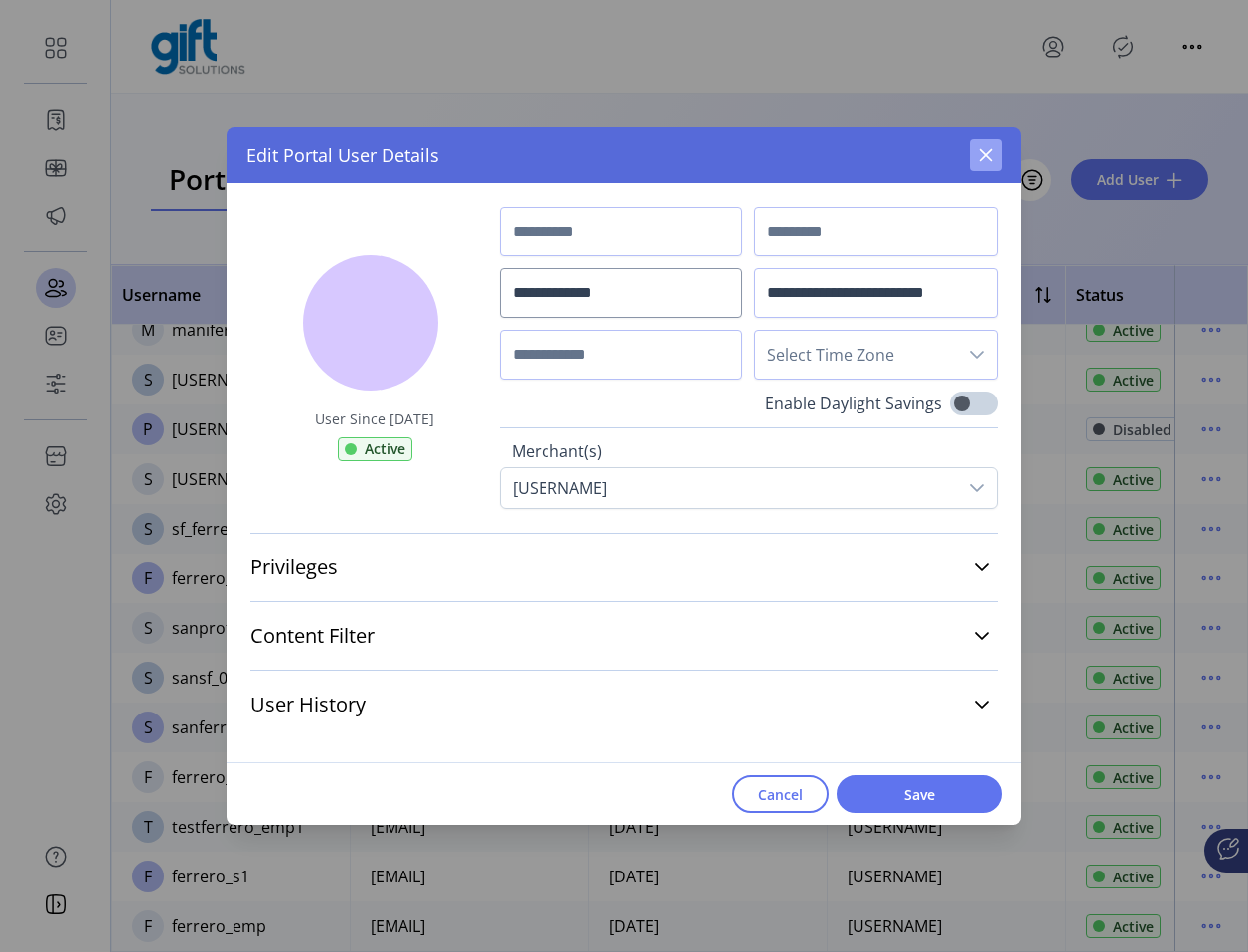 click 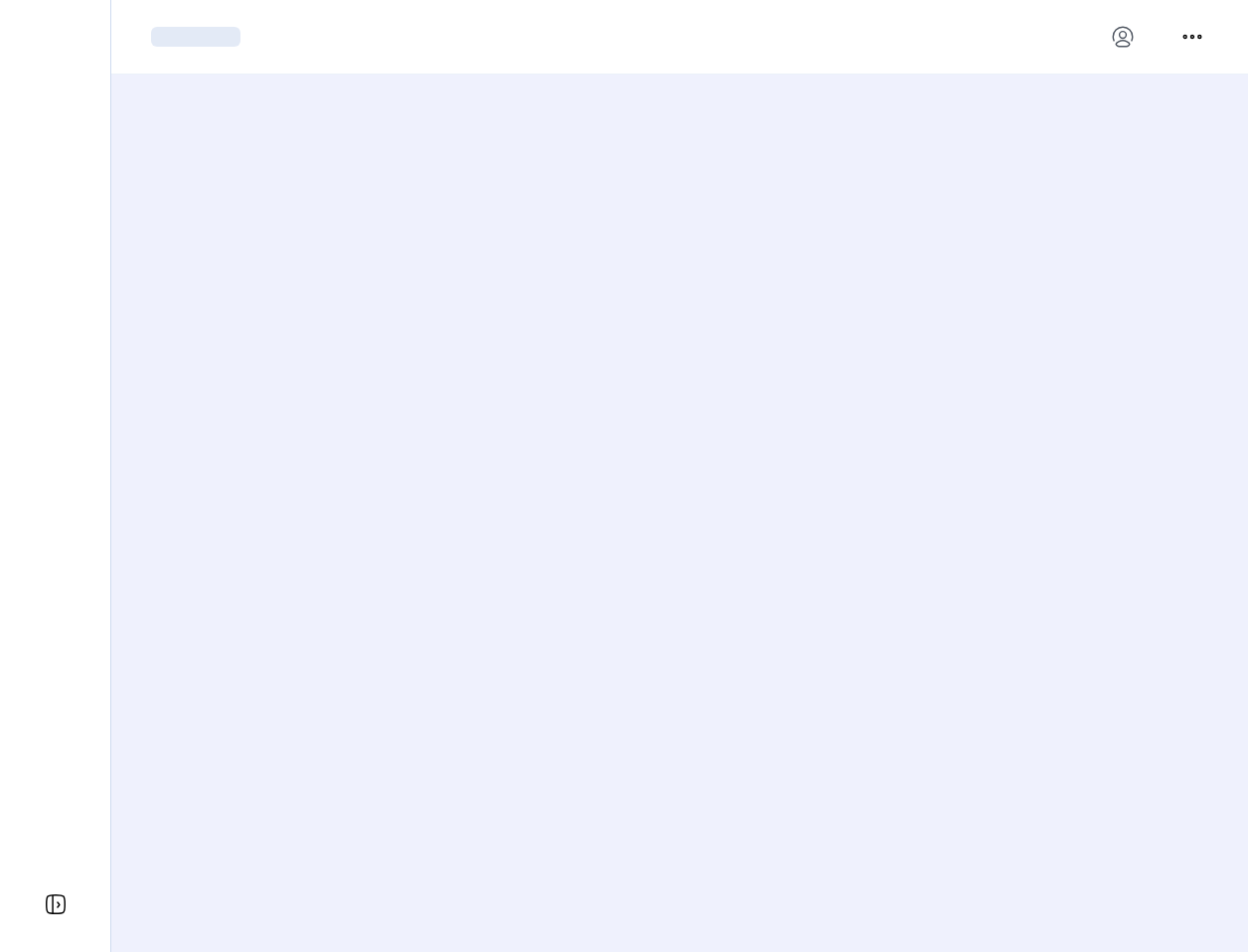 scroll, scrollTop: 0, scrollLeft: 0, axis: both 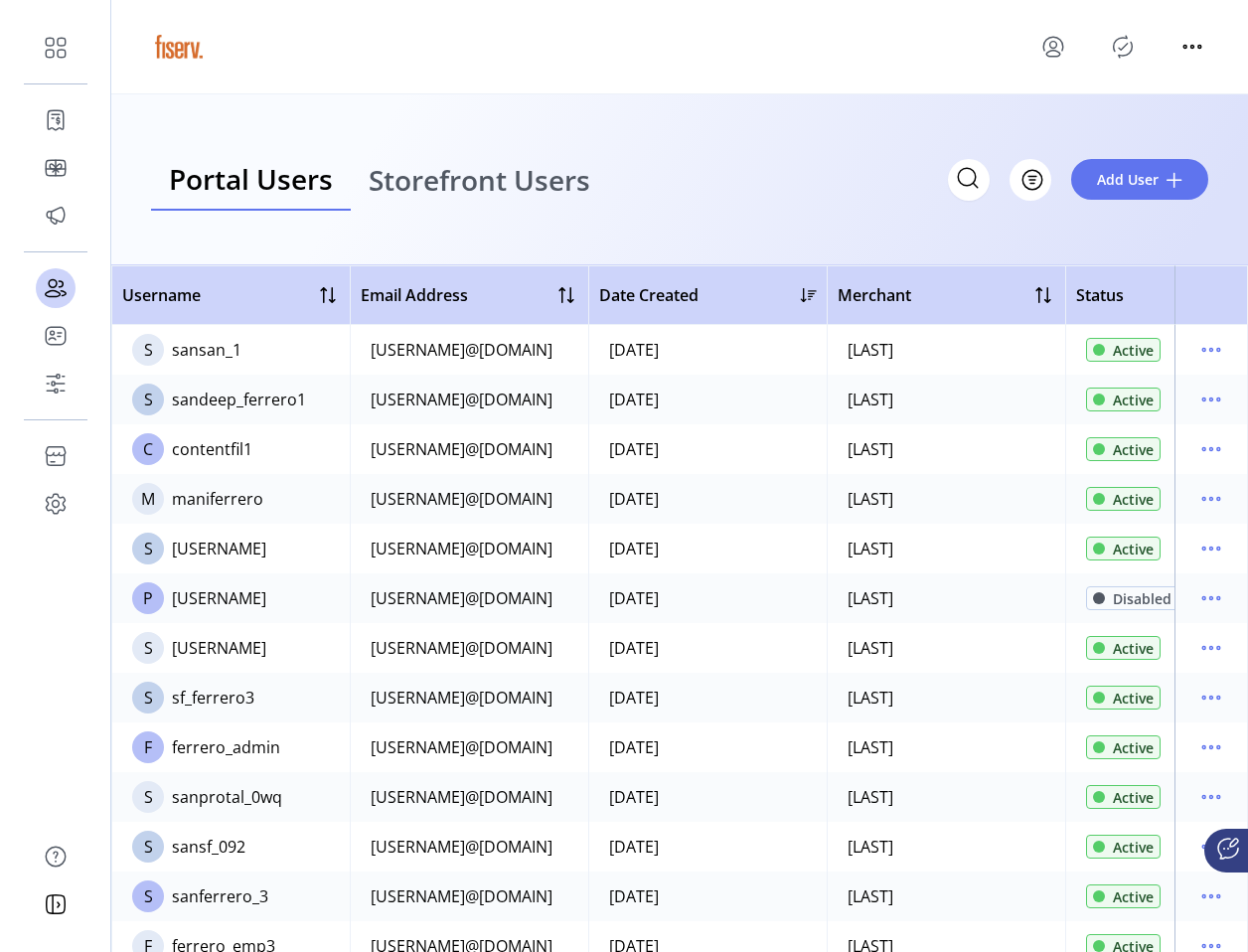 click 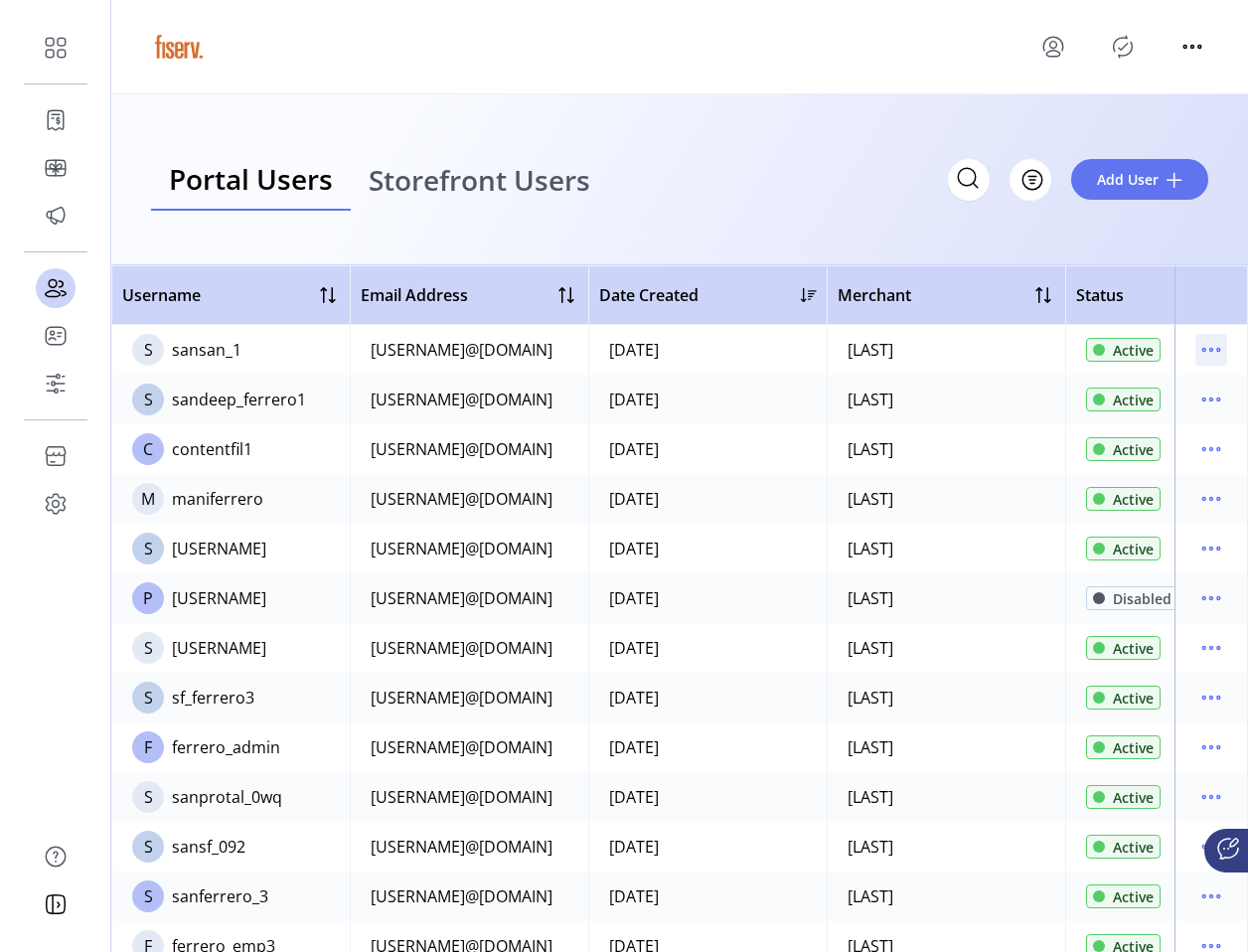 click 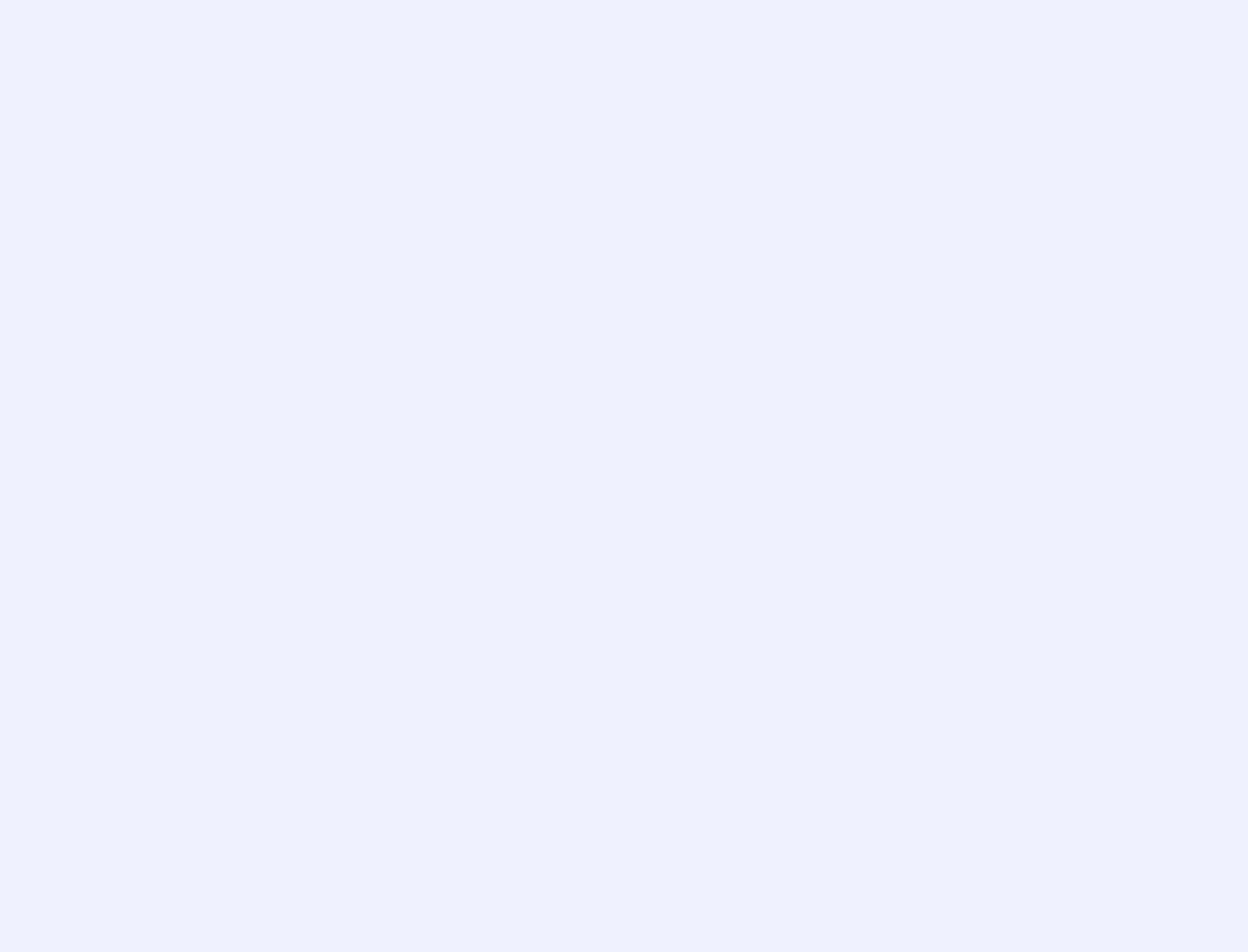 scroll, scrollTop: 0, scrollLeft: 0, axis: both 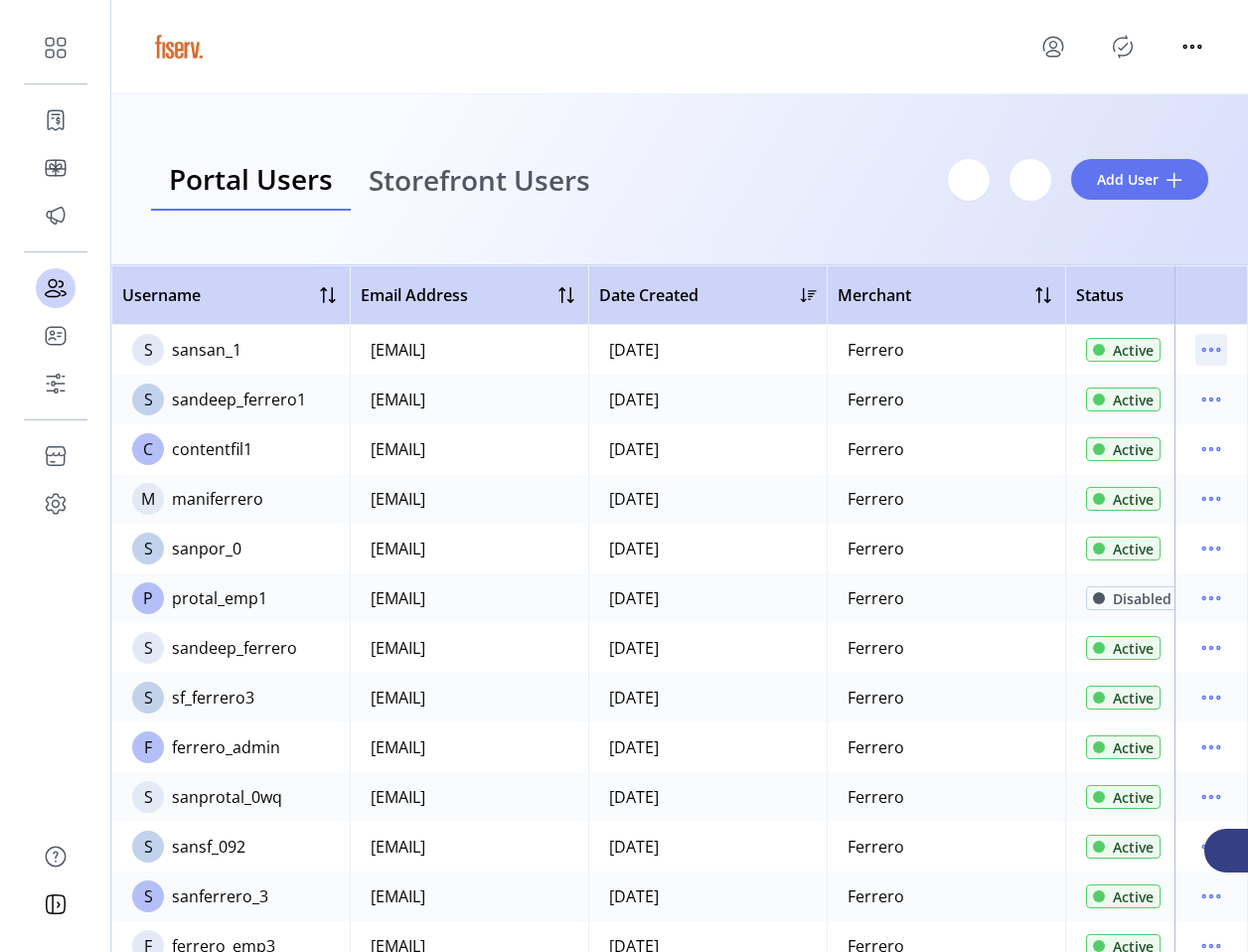 click 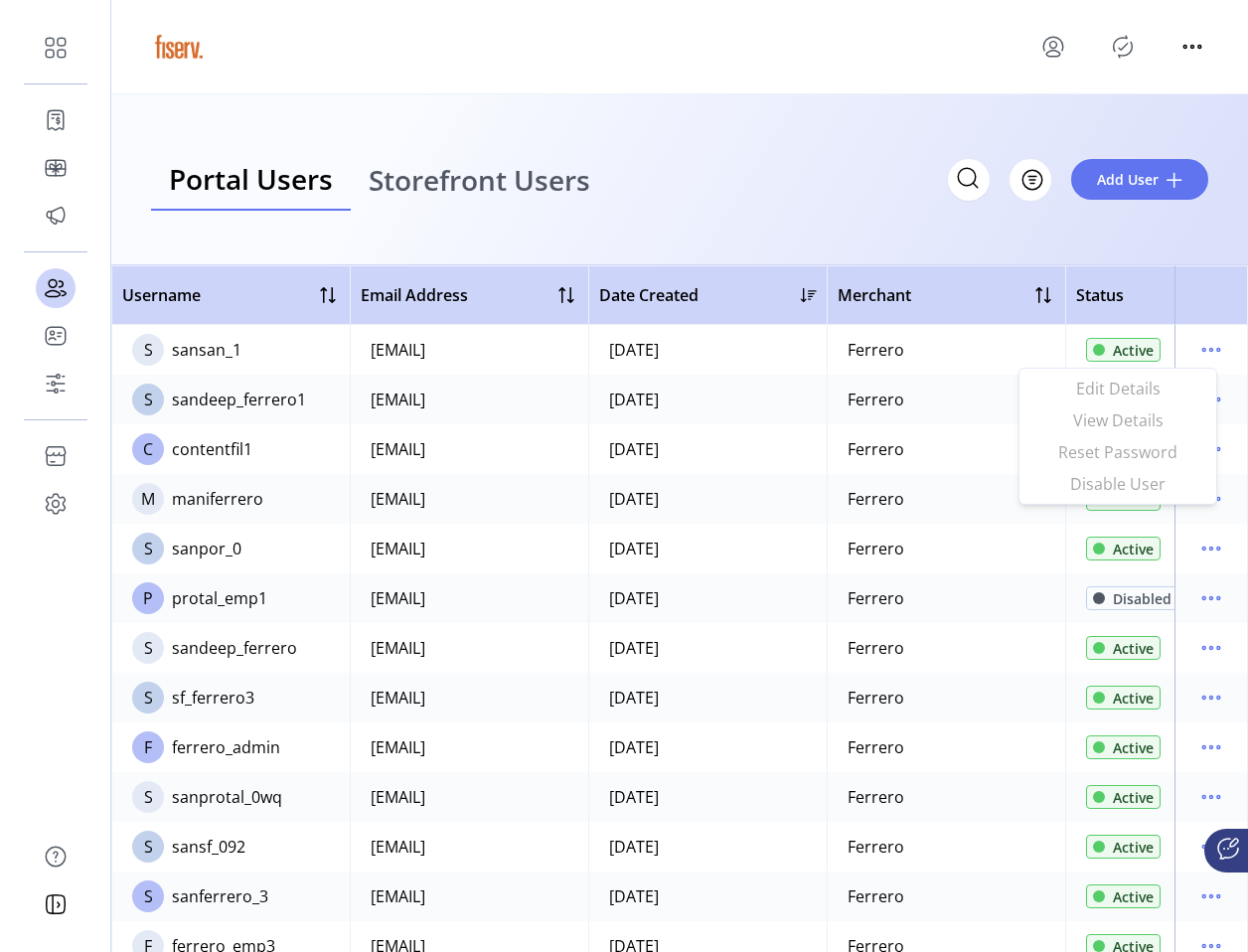 click on "Portal Users Storefront Users
Filter Add User" 